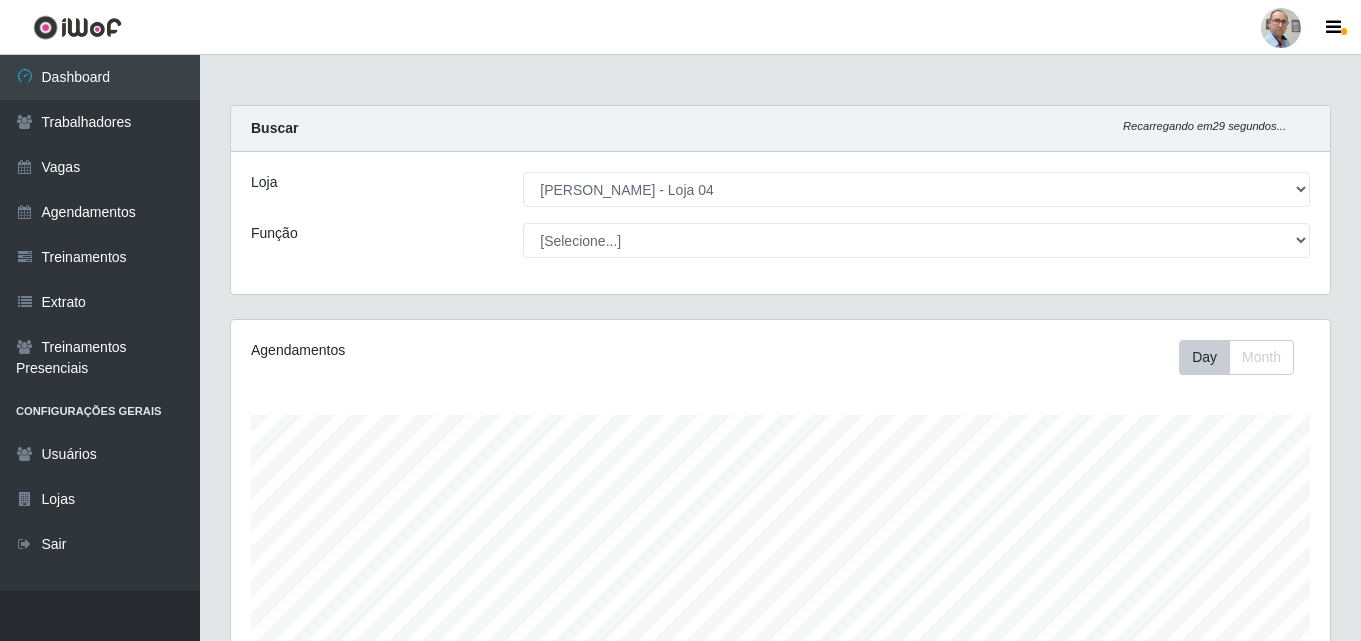 select on "251" 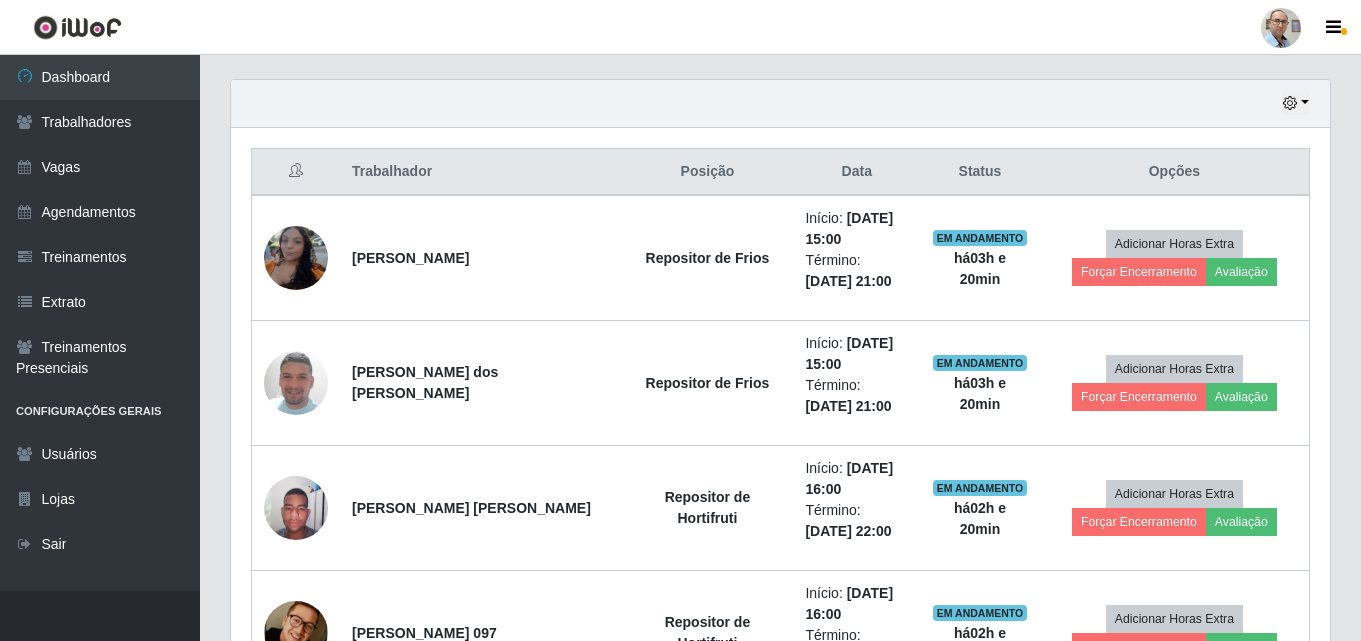 scroll, scrollTop: 999585, scrollLeft: 998901, axis: both 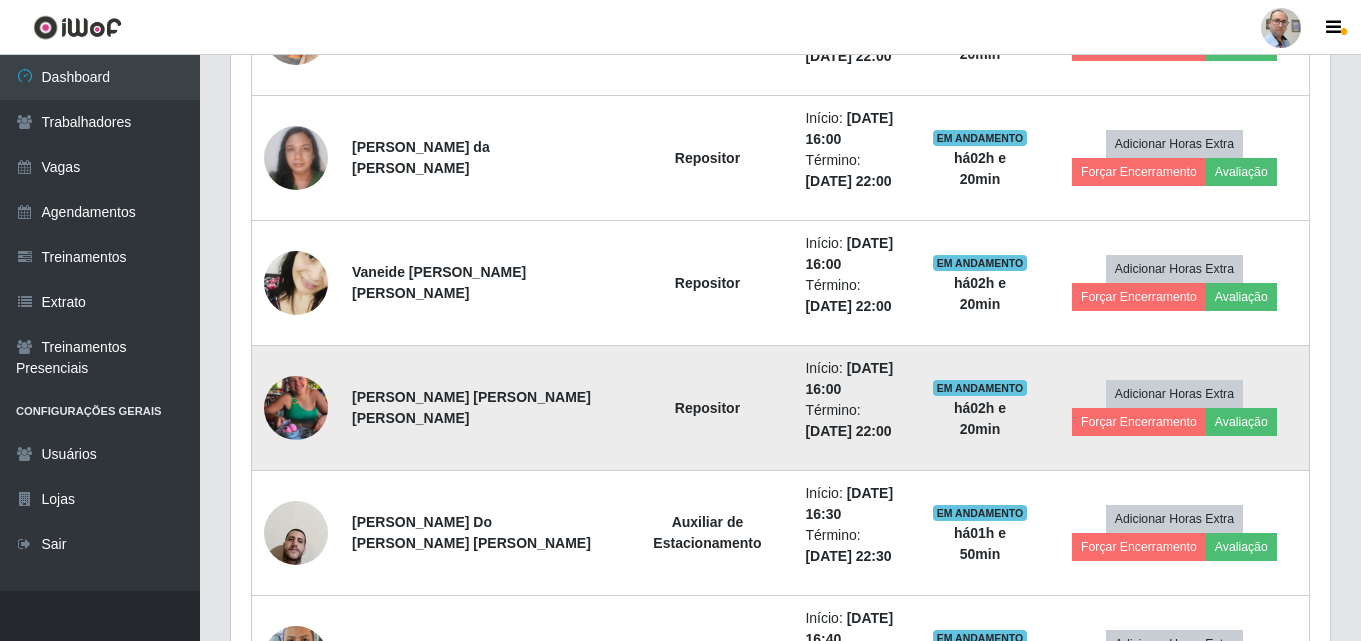 click at bounding box center (296, 408) 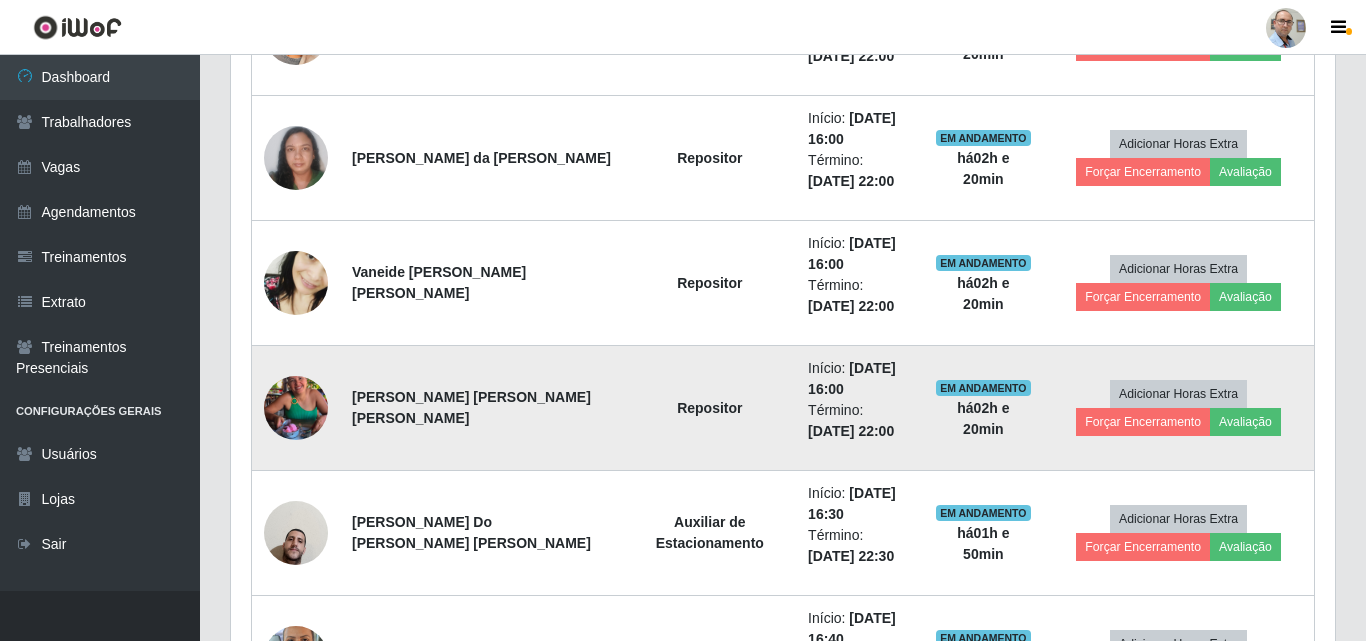 scroll, scrollTop: 999585, scrollLeft: 998911, axis: both 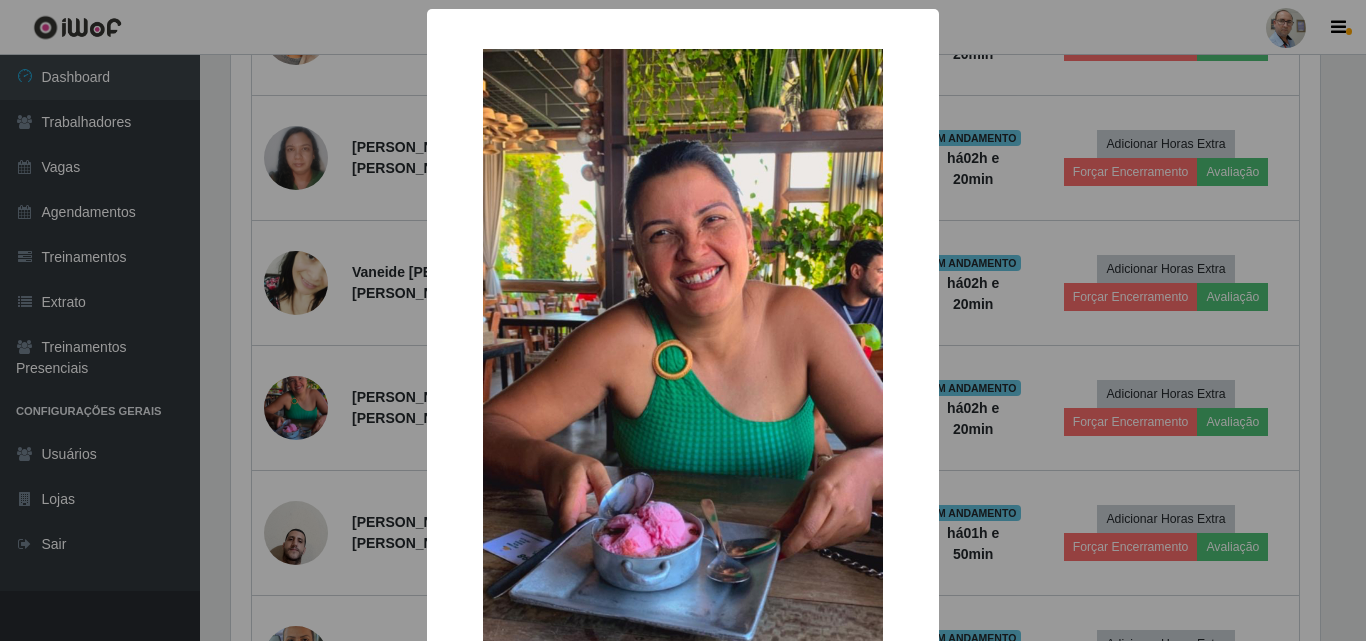 type 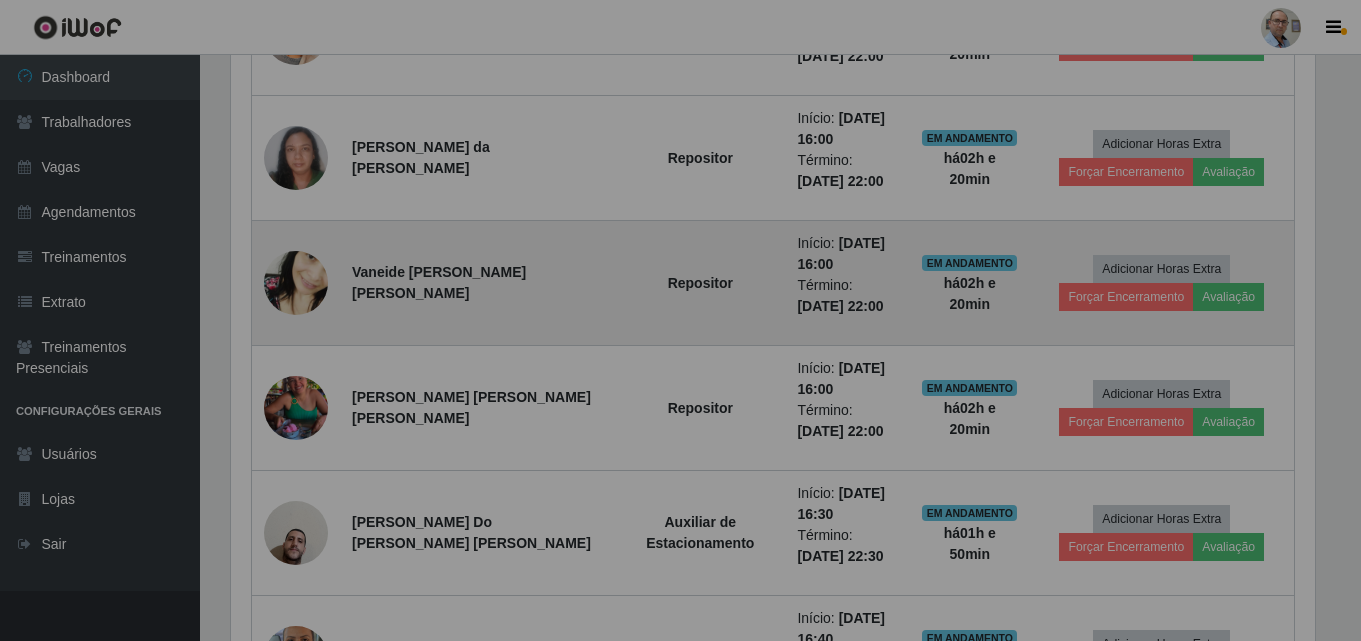 scroll, scrollTop: 999585, scrollLeft: 998901, axis: both 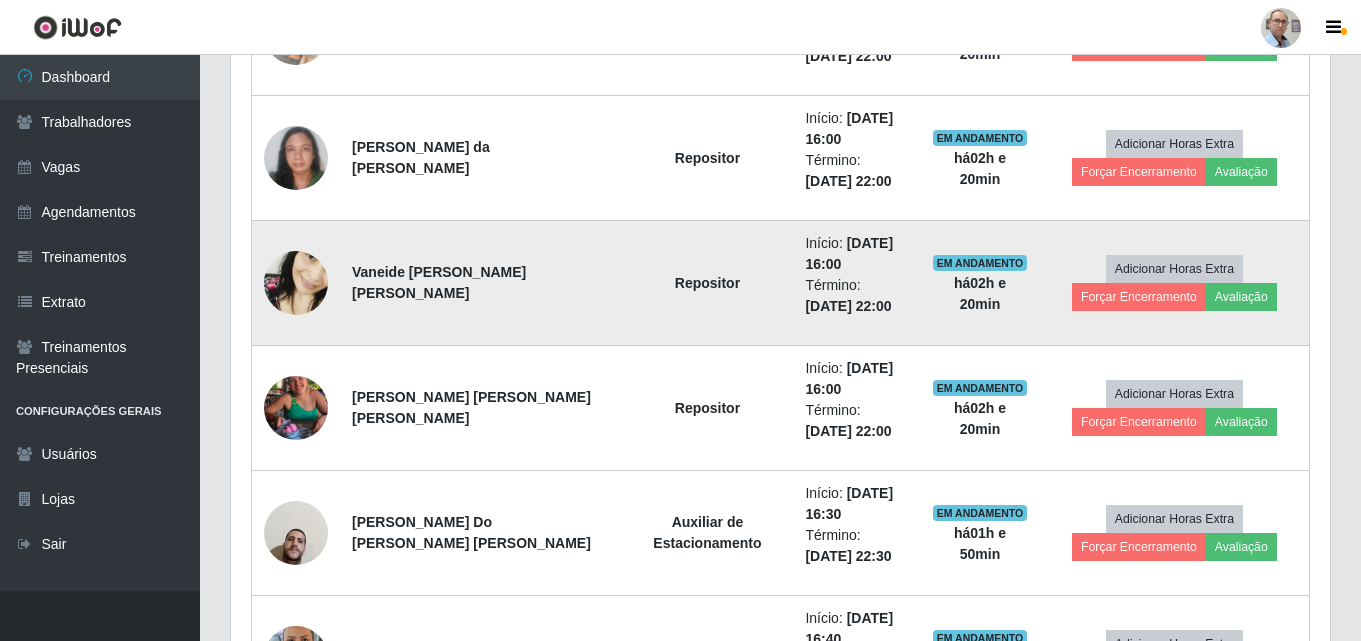click at bounding box center (296, 283) 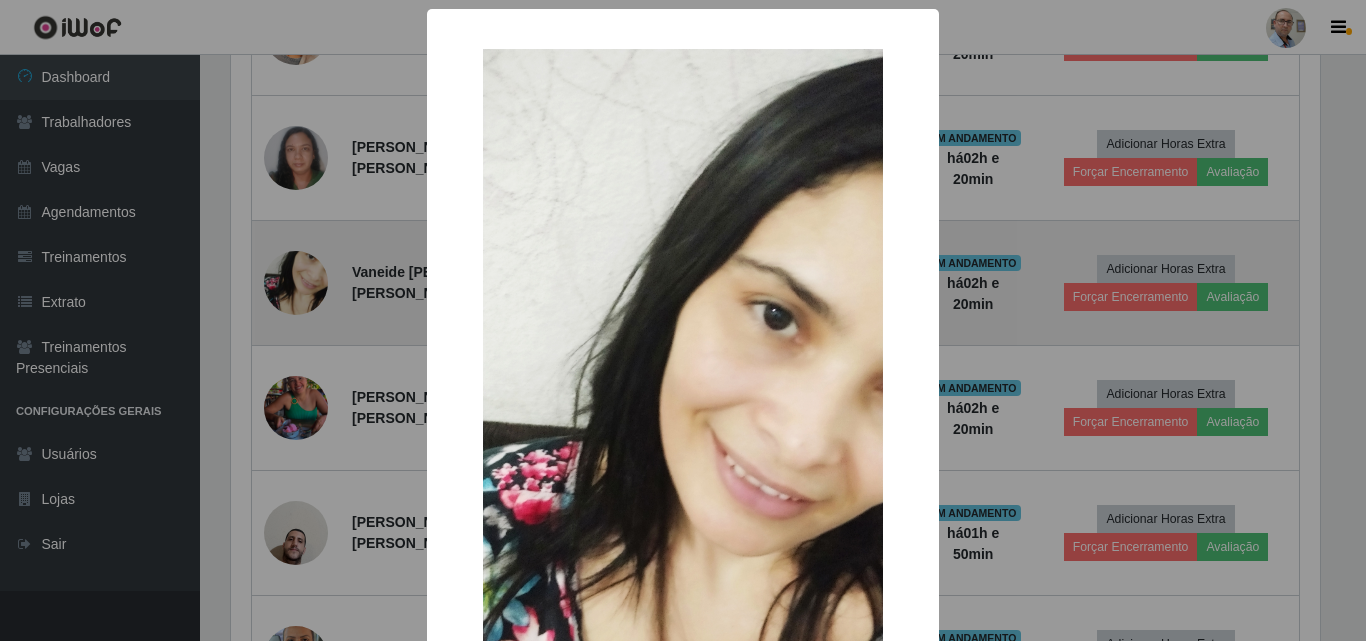 type 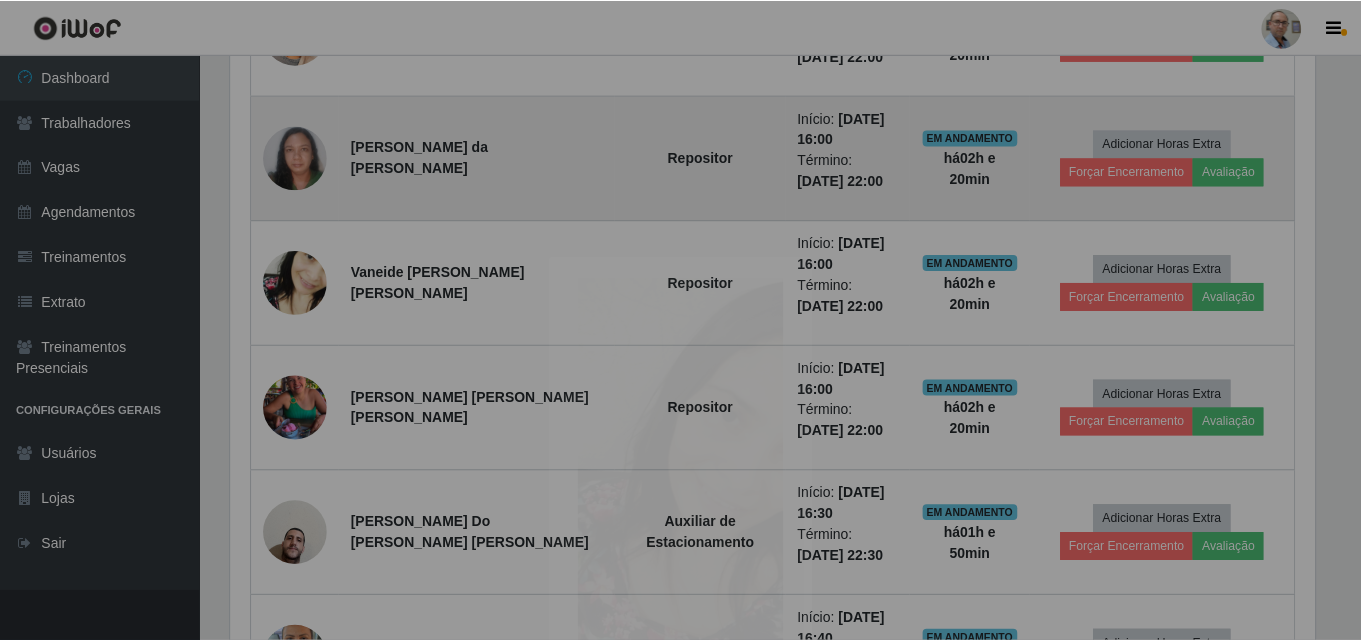 scroll, scrollTop: 999585, scrollLeft: 998901, axis: both 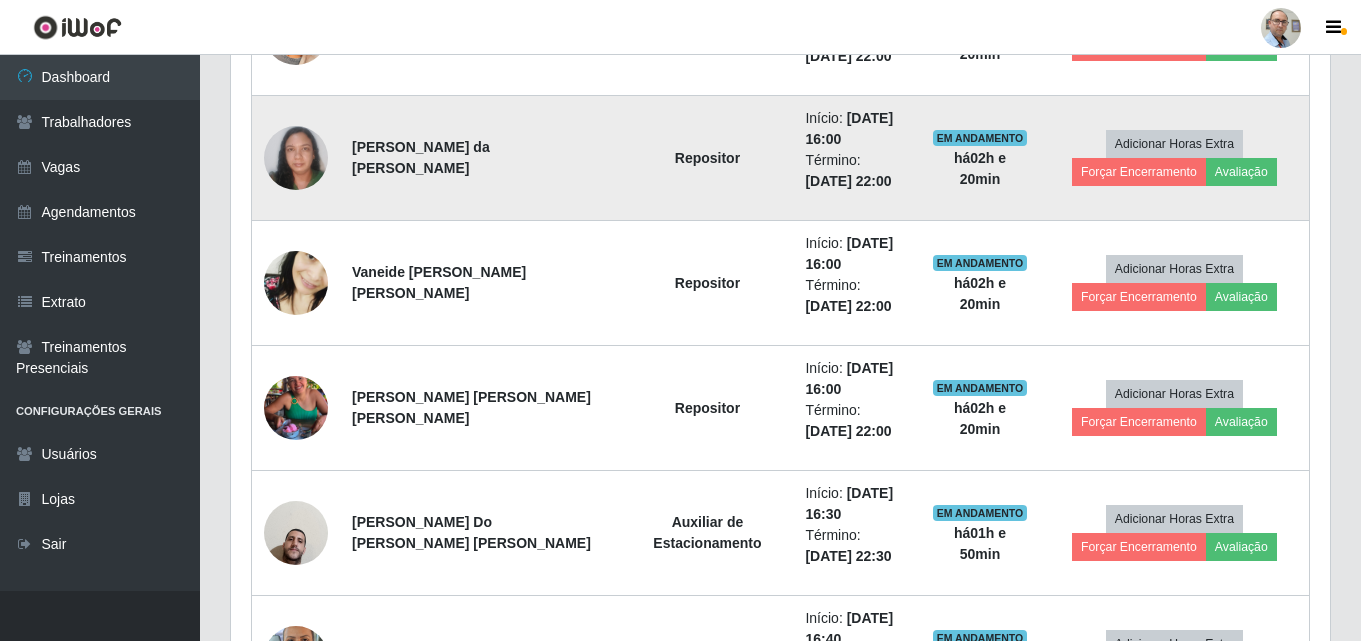 click at bounding box center [296, 158] 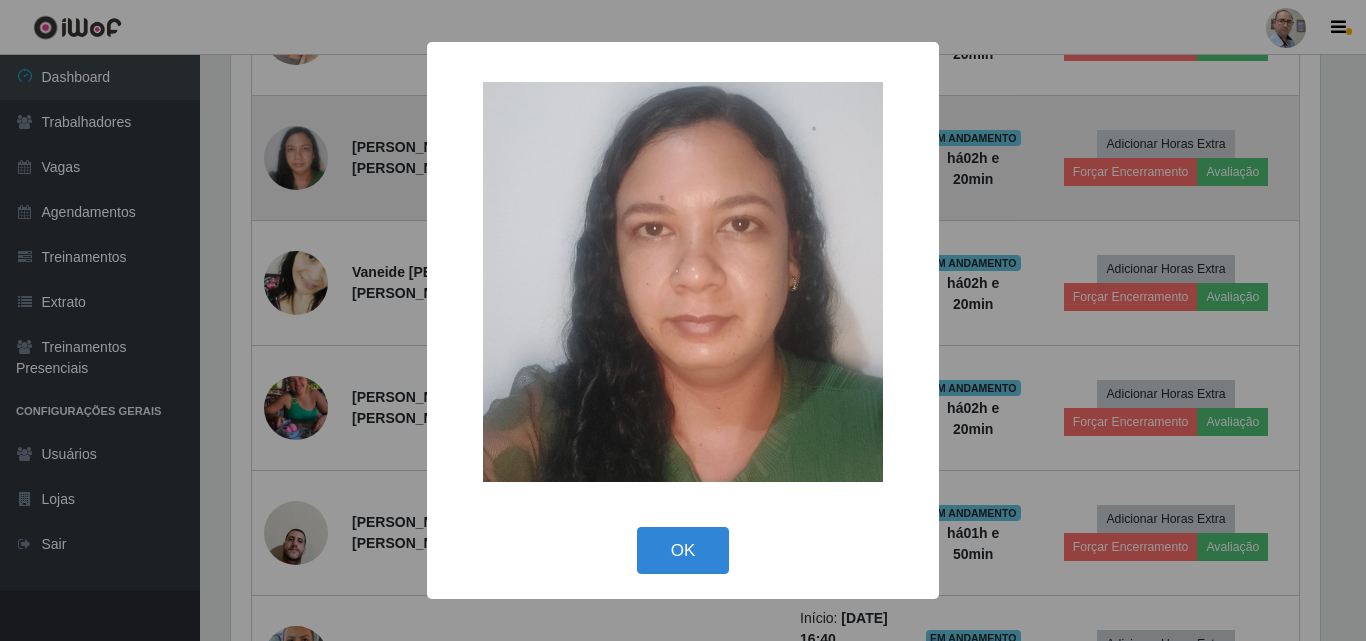 scroll, scrollTop: 999585, scrollLeft: 998911, axis: both 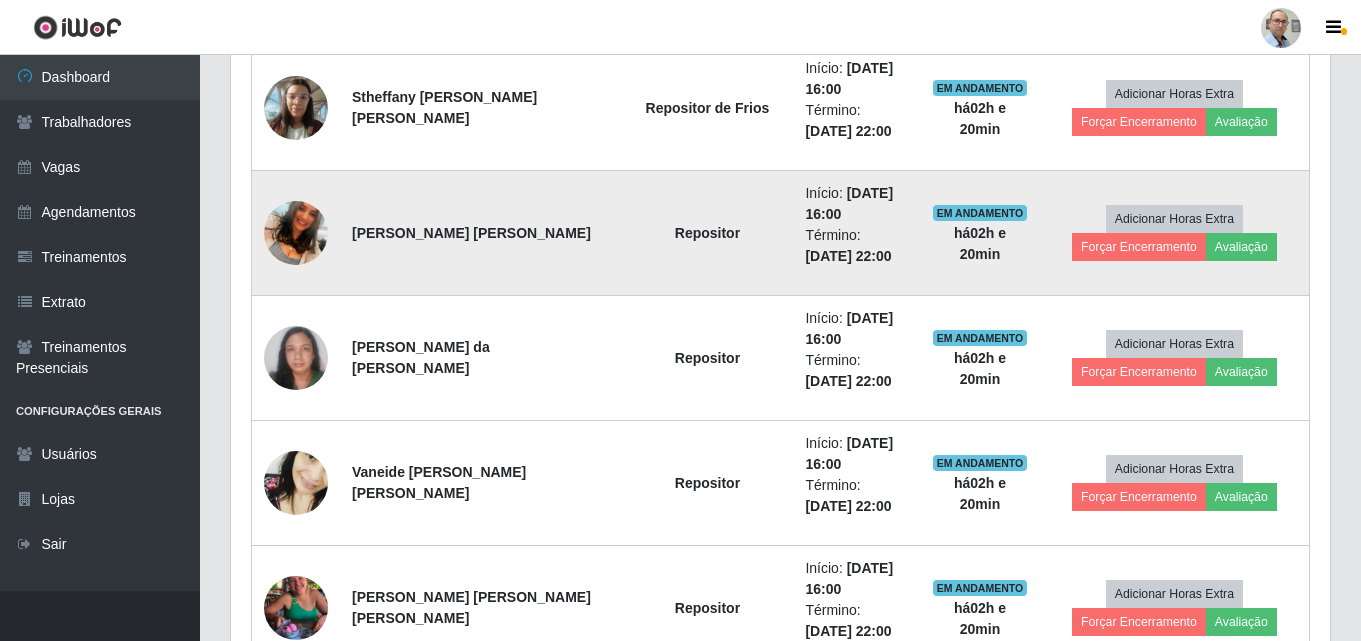 click at bounding box center (296, 233) 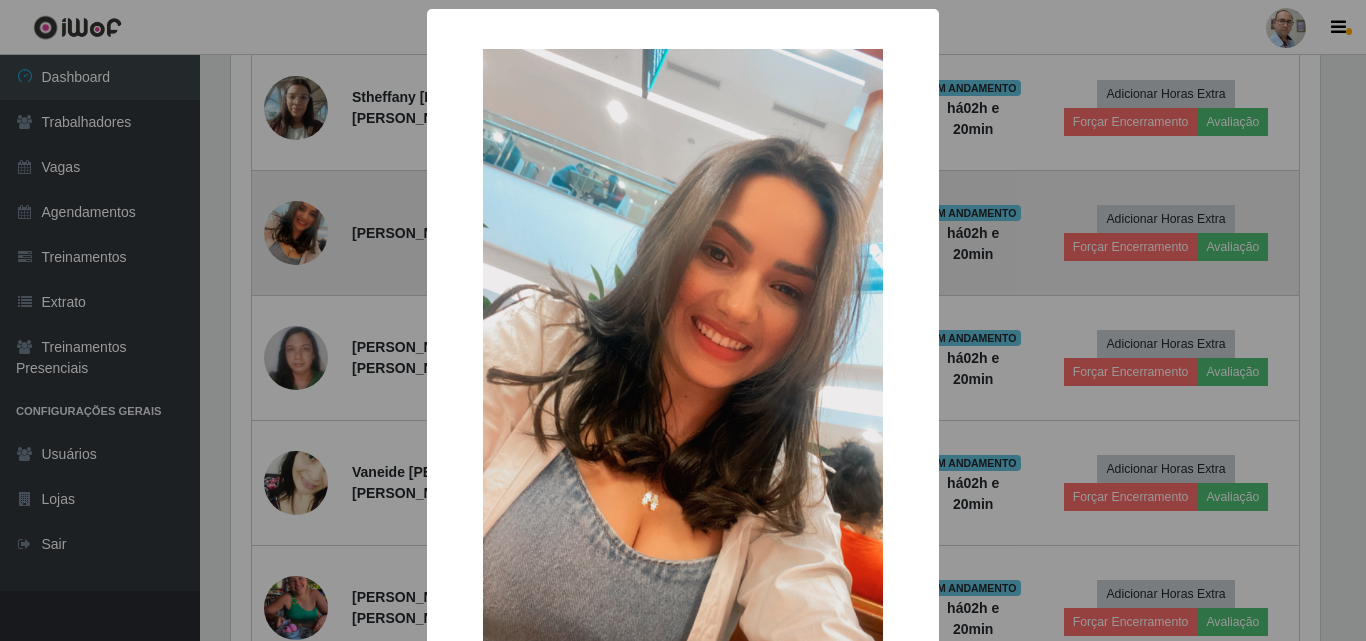 scroll, scrollTop: 999585, scrollLeft: 998911, axis: both 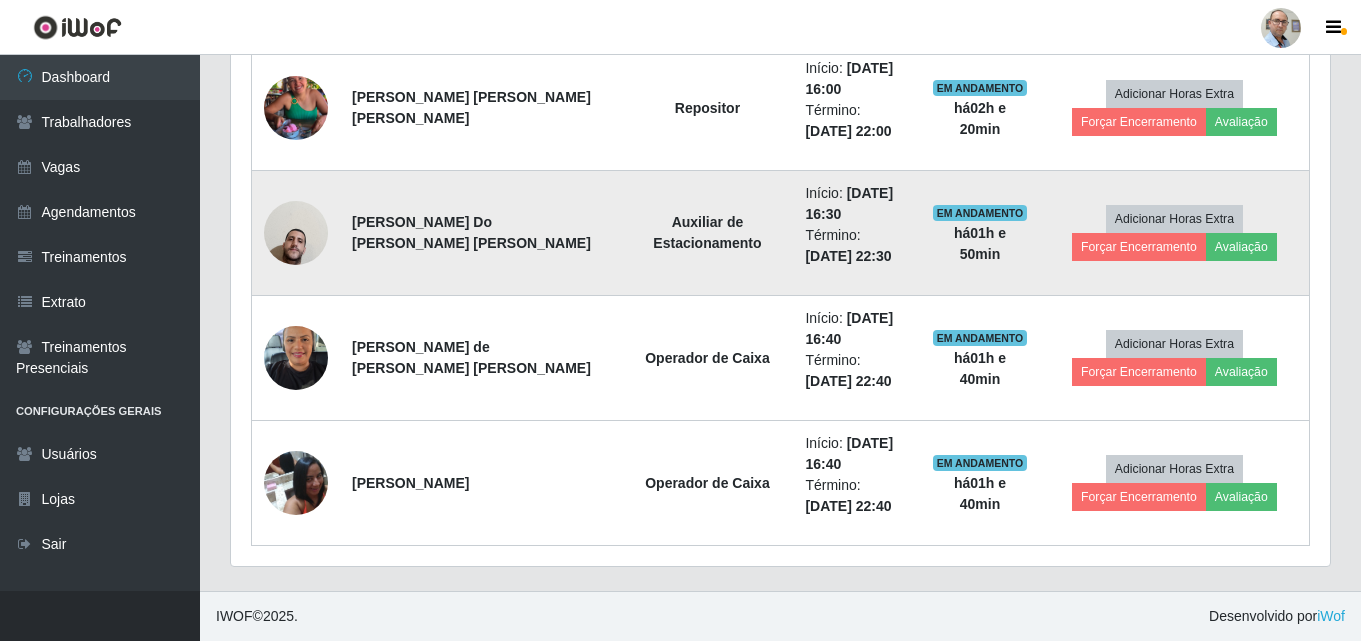 click at bounding box center (296, 232) 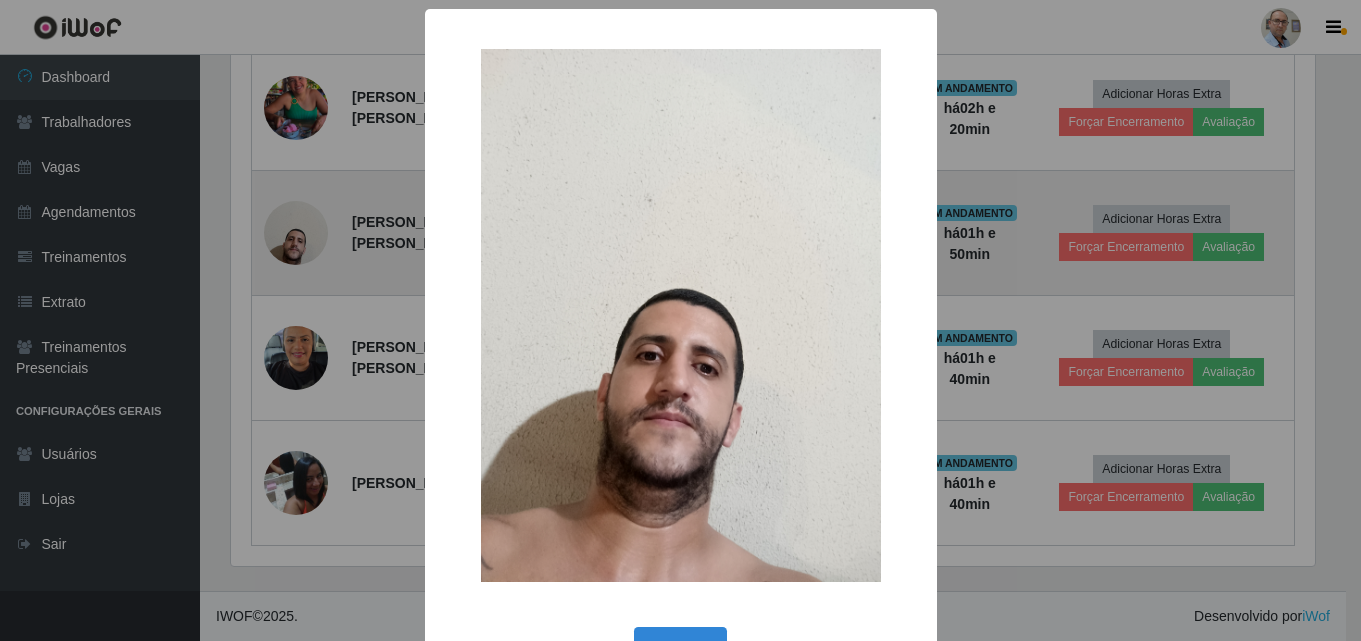 scroll, scrollTop: 999585, scrollLeft: 998911, axis: both 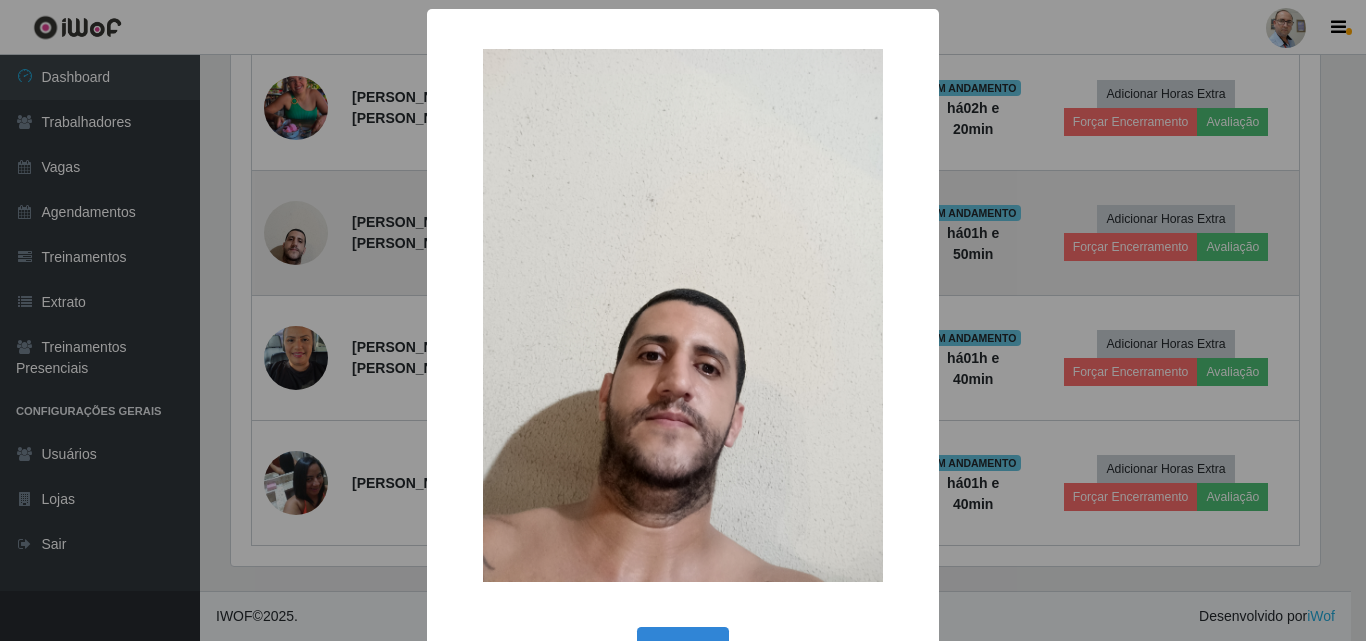 type 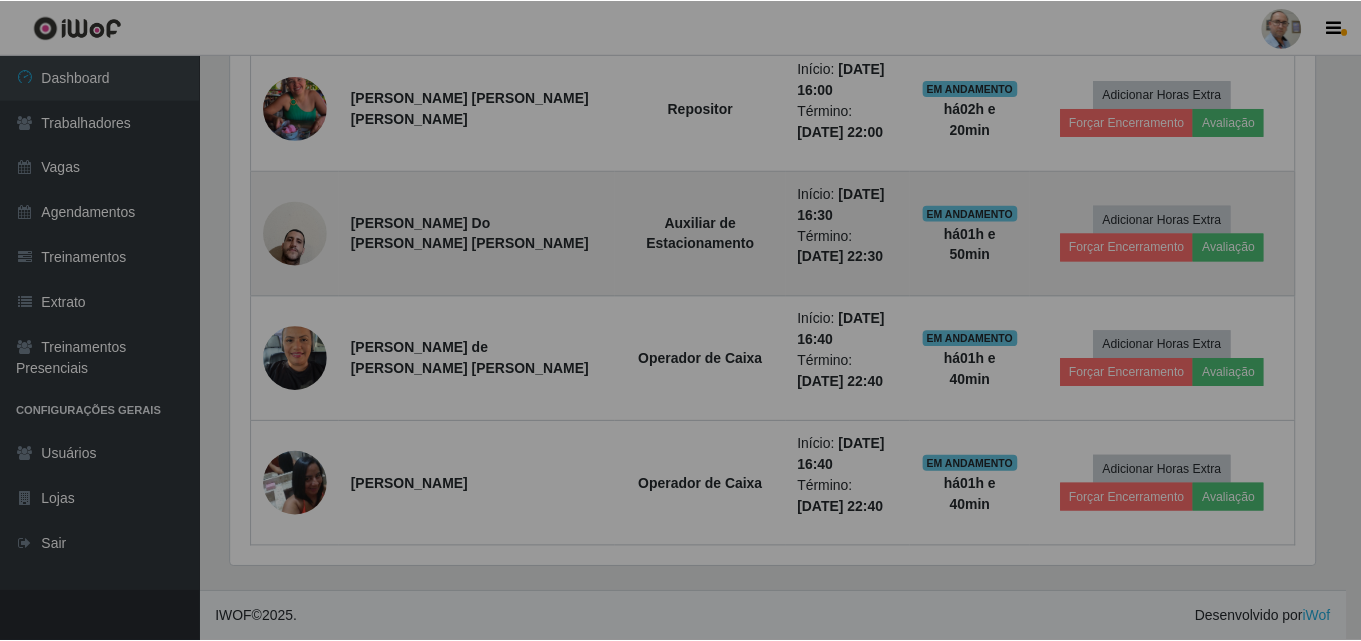 scroll, scrollTop: 999585, scrollLeft: 998901, axis: both 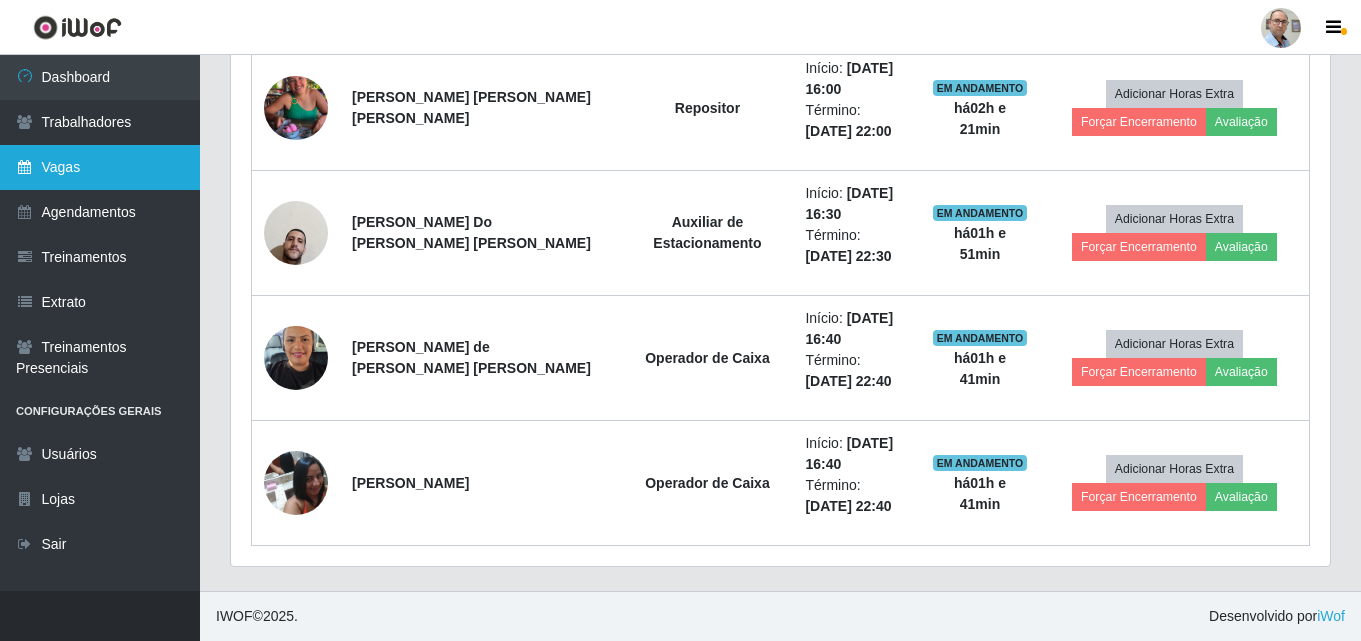 click on "Vagas" at bounding box center [100, 167] 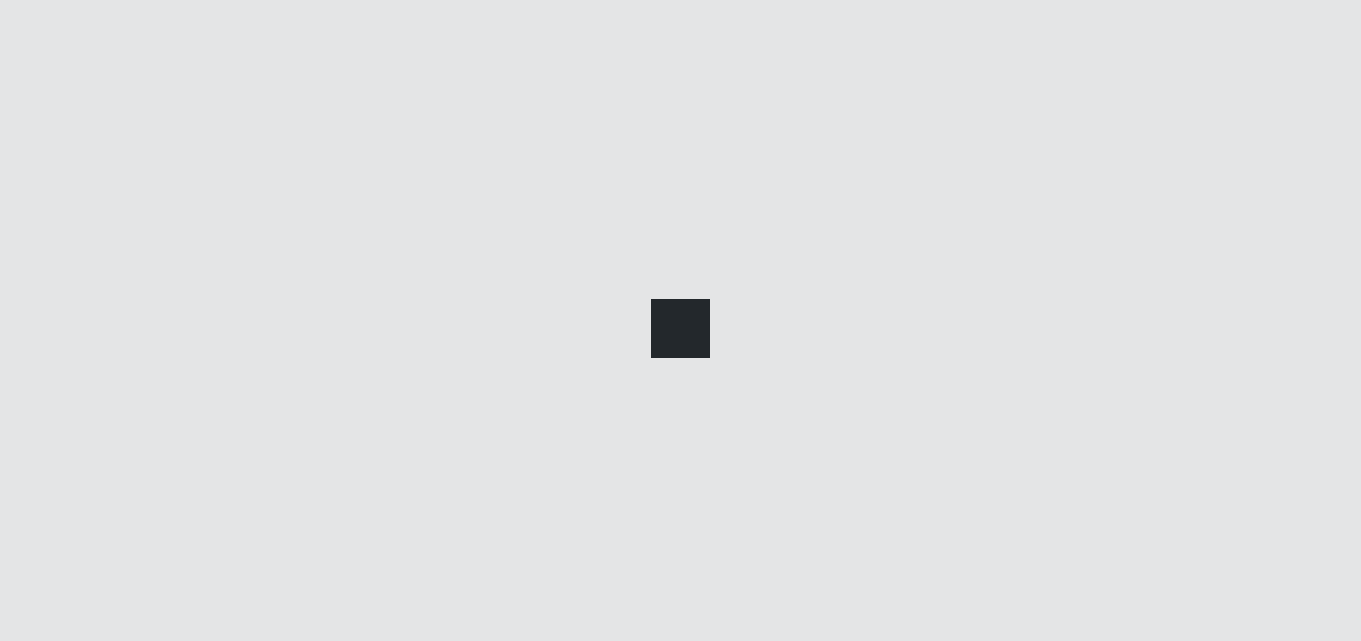scroll 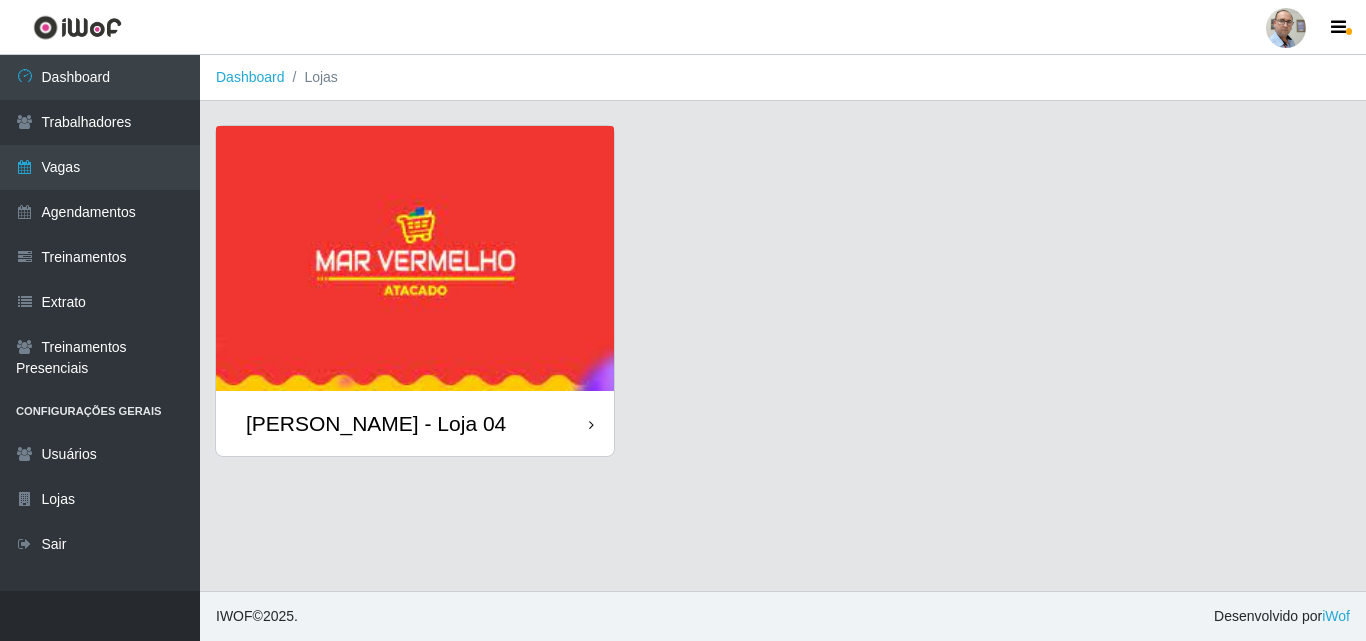 click on "[PERSON_NAME] - Loja 04" at bounding box center [376, 423] 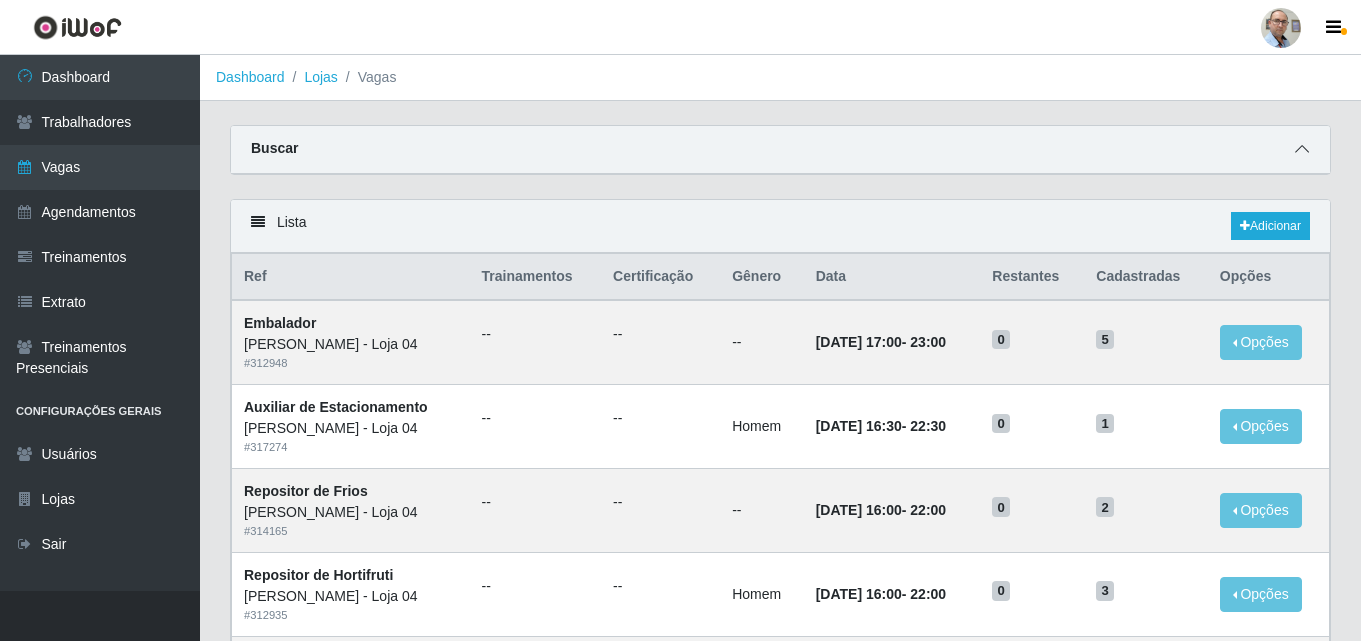 click at bounding box center [1302, 149] 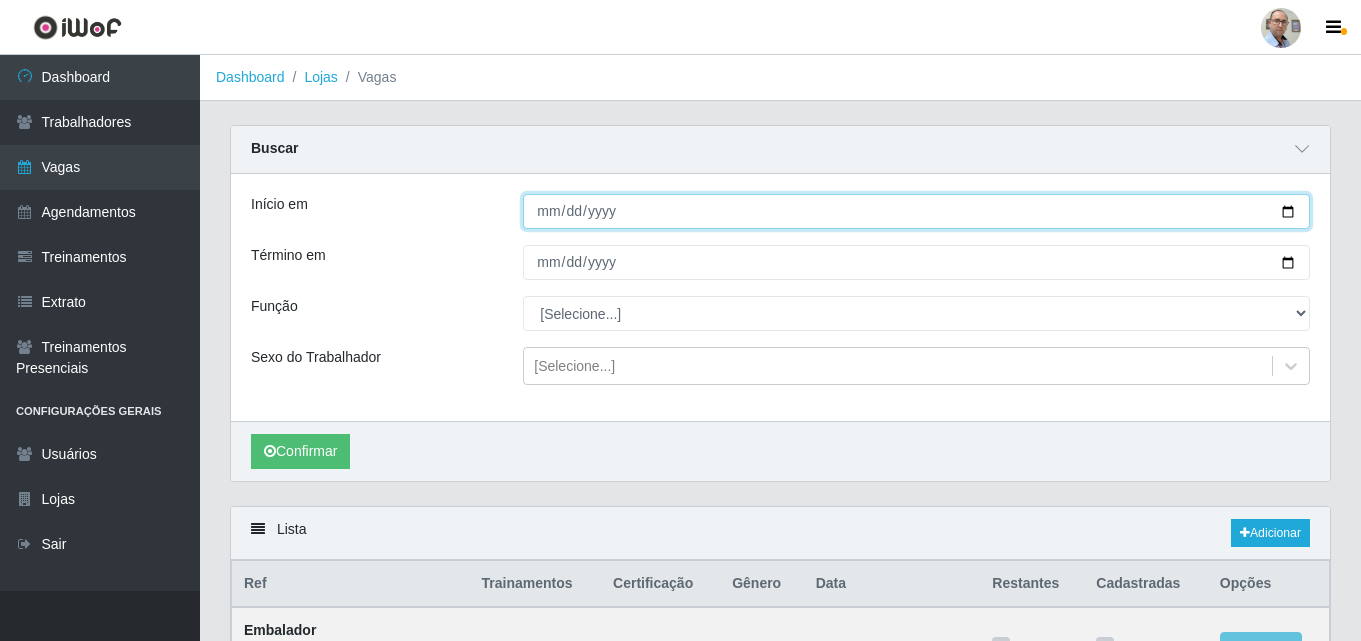 click on "Início em" at bounding box center [916, 211] 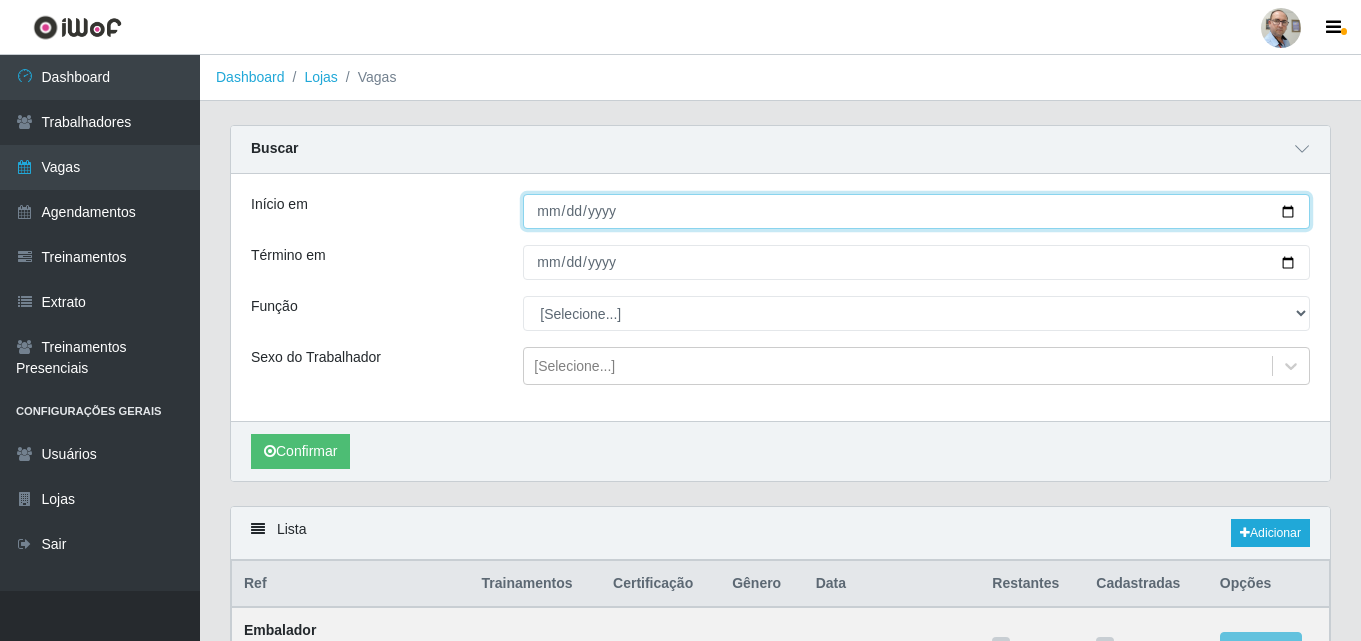 type on "[DATE]" 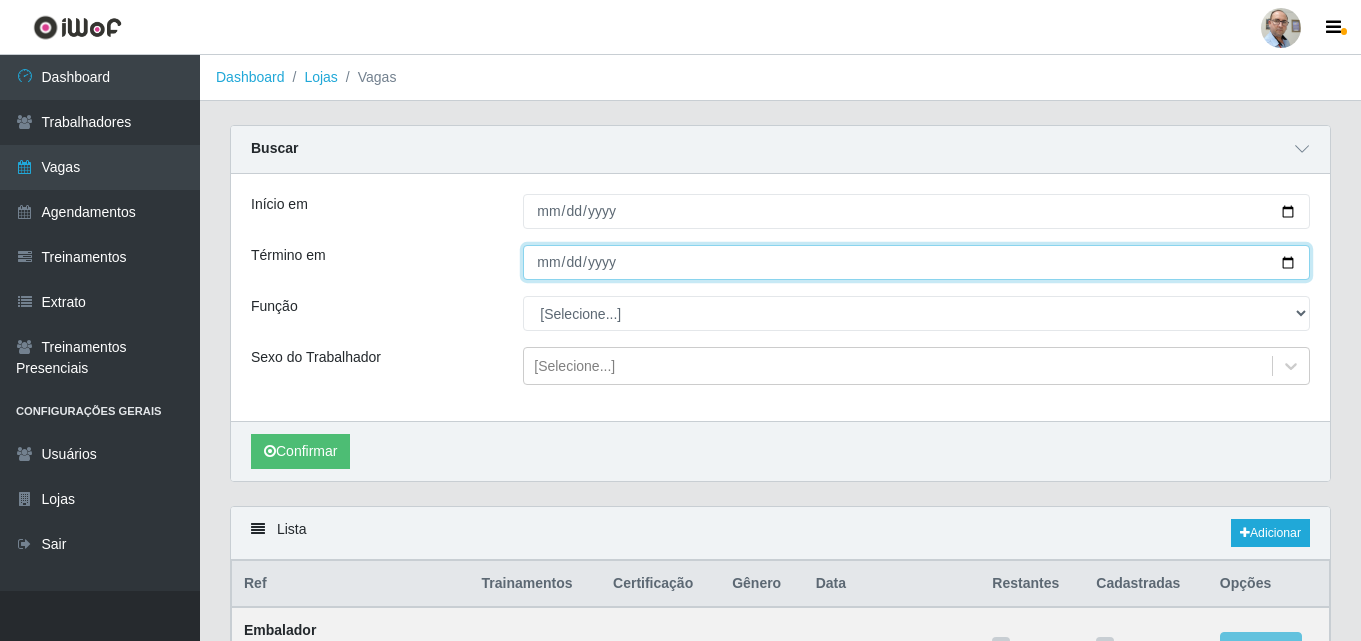 click on "Término em" at bounding box center [916, 262] 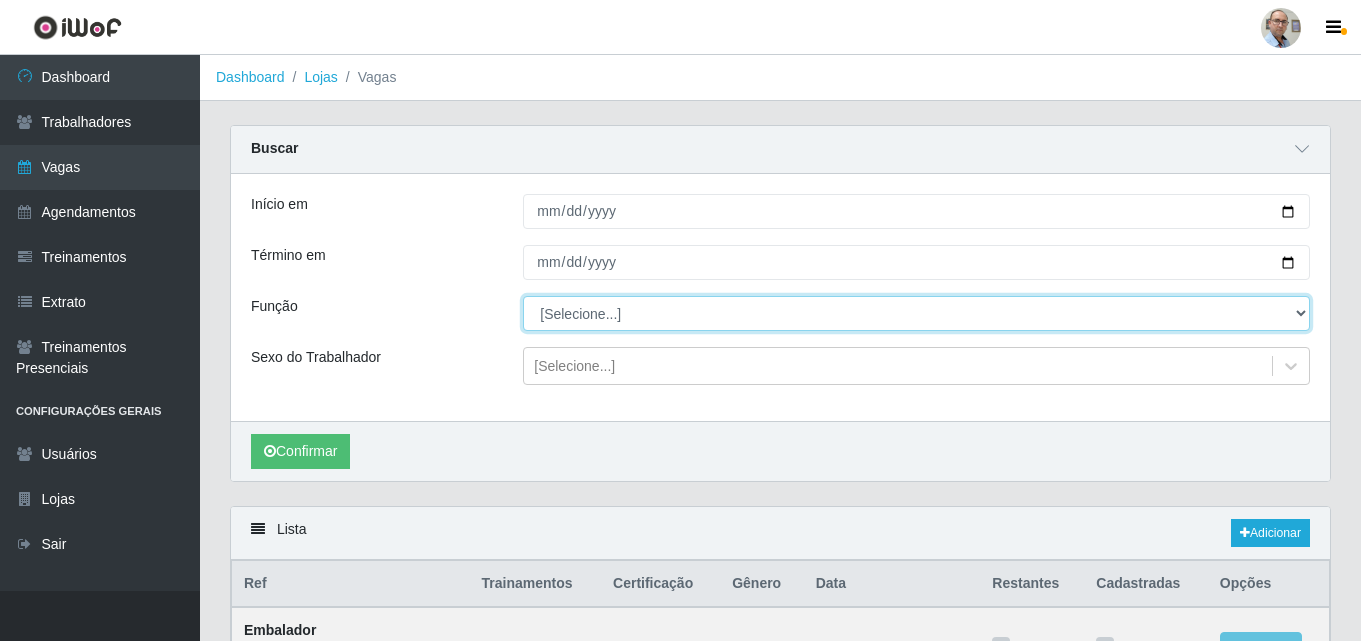 click on "[Selecione...] ASG ASG + ASG ++ Auxiliar de Depósito  Auxiliar de Depósito + Auxiliar de Depósito ++ Auxiliar de Estacionamento Auxiliar de Estacionamento + Auxiliar de Estacionamento ++ Balconista de Frios Balconista de Frios + Balconista de Padaria  Balconista de Padaria + Embalador Embalador + Embalador ++ Operador de Caixa Operador de Caixa + Operador de Caixa ++ Repositor  Repositor + Repositor ++ Repositor de Frios Repositor de Frios + Repositor de Frios ++ Repositor de Hortifruti Repositor de Hortifruti + Repositor de Hortifruti ++" at bounding box center [916, 313] 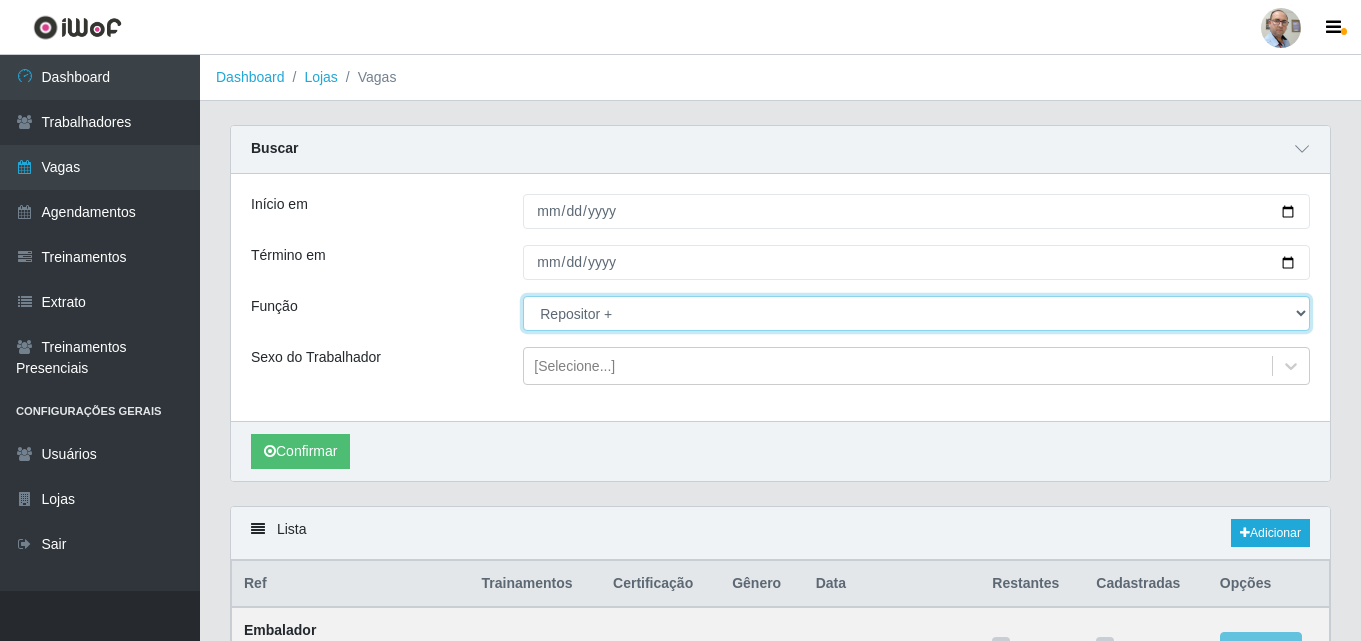 click on "[Selecione...] ASG ASG + ASG ++ Auxiliar de Depósito  Auxiliar de Depósito + Auxiliar de Depósito ++ Auxiliar de Estacionamento Auxiliar de Estacionamento + Auxiliar de Estacionamento ++ Balconista de Frios Balconista de Frios + Balconista de Padaria  Balconista de Padaria + Embalador Embalador + Embalador ++ Operador de Caixa Operador de Caixa + Operador de Caixa ++ Repositor  Repositor + Repositor ++ Repositor de Frios Repositor de Frios + Repositor de Frios ++ Repositor de Hortifruti Repositor de Hortifruti + Repositor de Hortifruti ++" at bounding box center [916, 313] 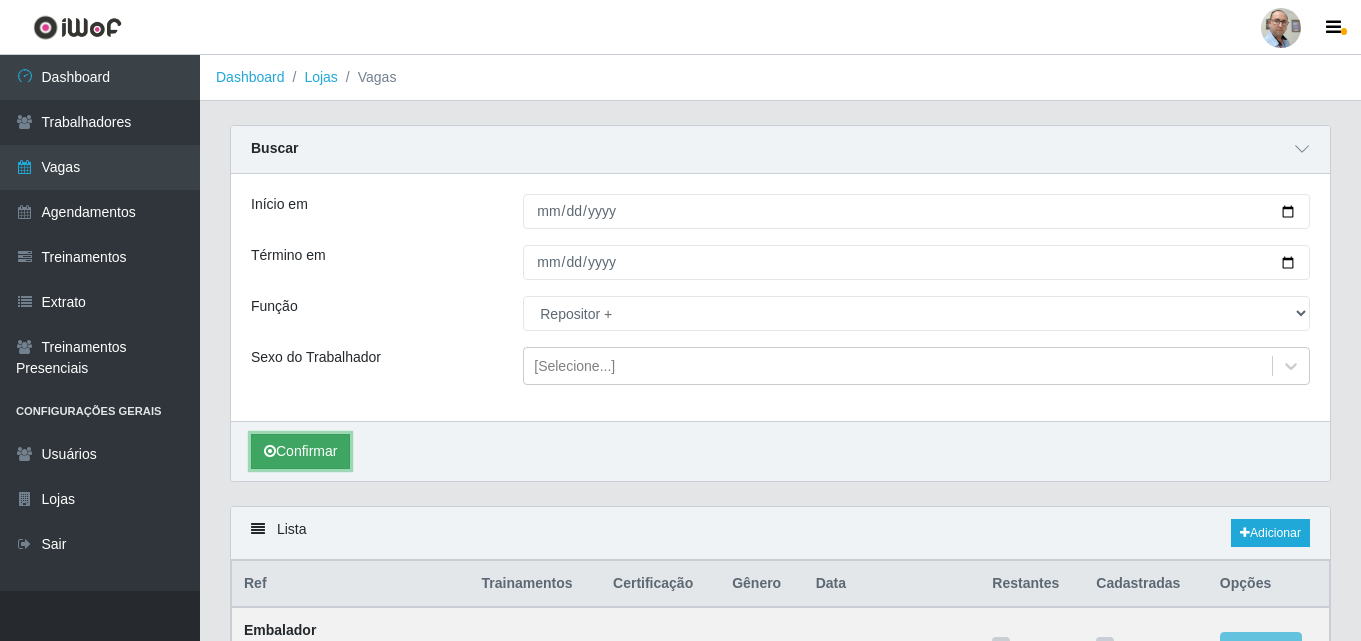 click on "Confirmar" at bounding box center (300, 451) 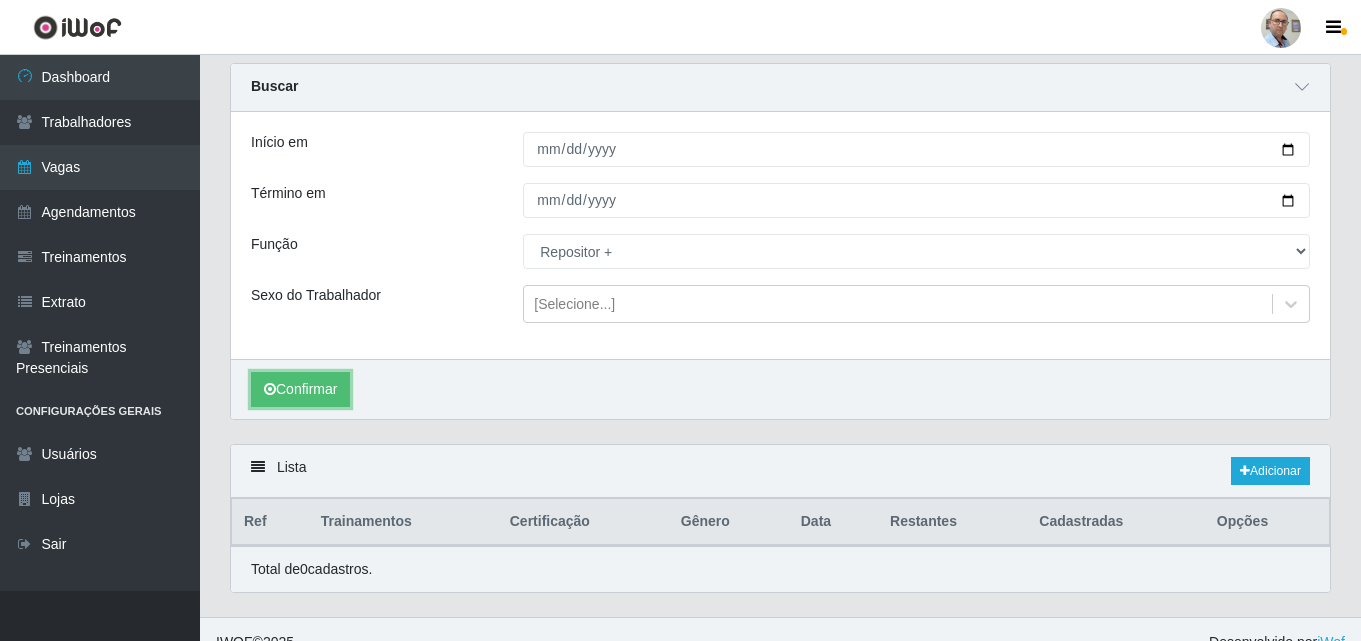 scroll, scrollTop: 89, scrollLeft: 0, axis: vertical 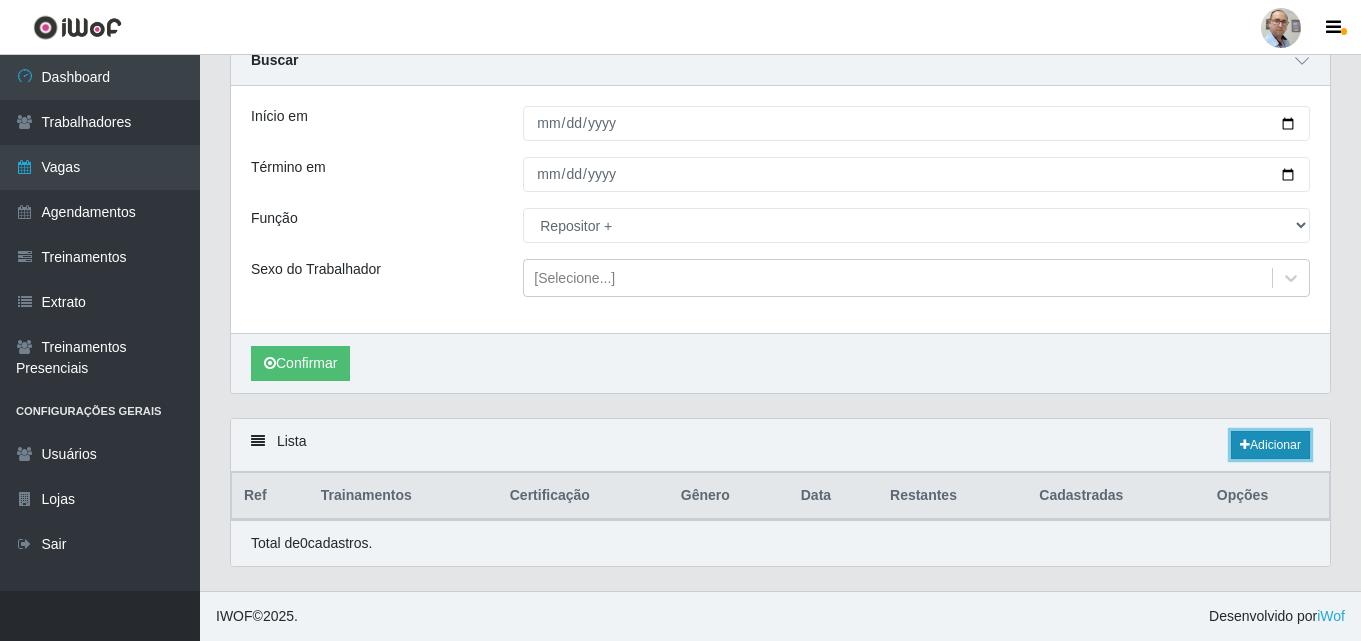 click on "Adicionar" at bounding box center [1270, 445] 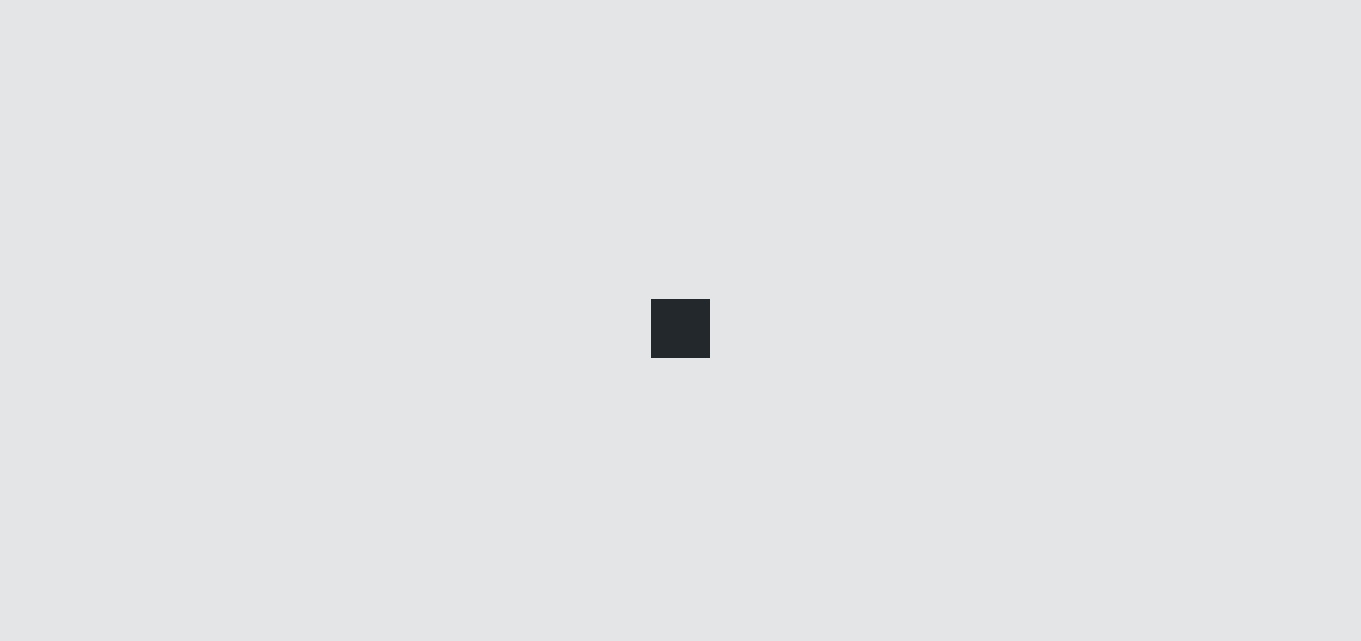 scroll, scrollTop: 0, scrollLeft: 0, axis: both 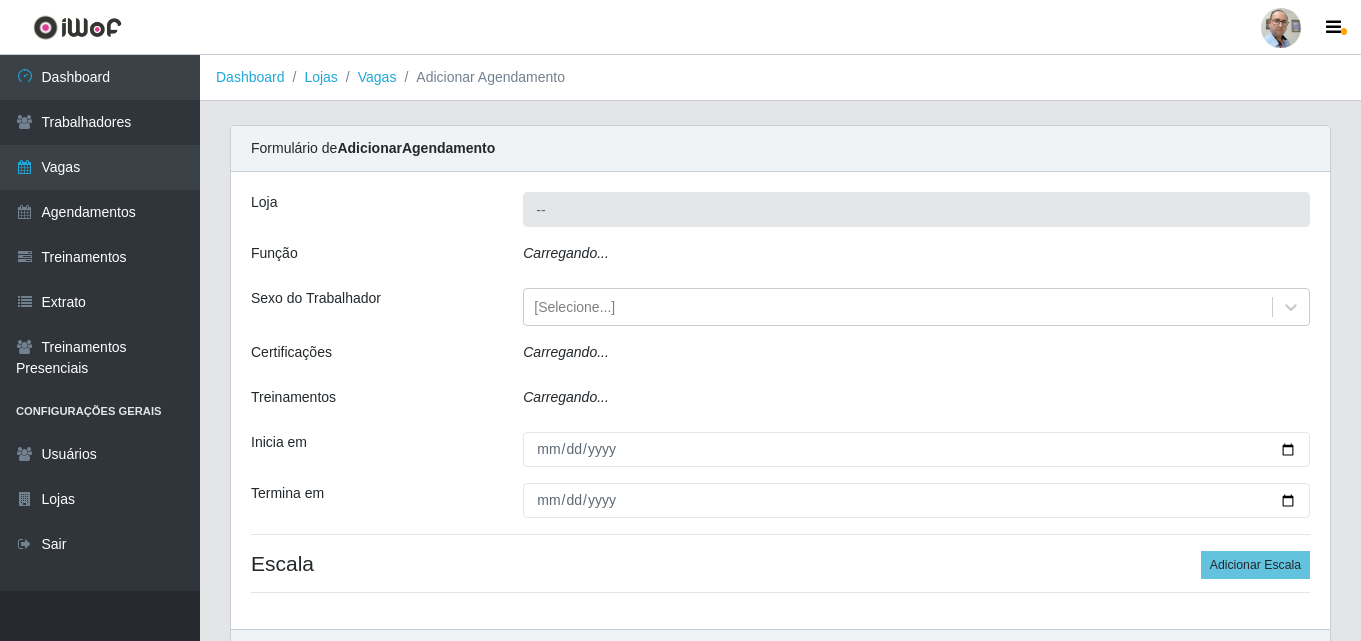 type on "[PERSON_NAME] - Loja 04" 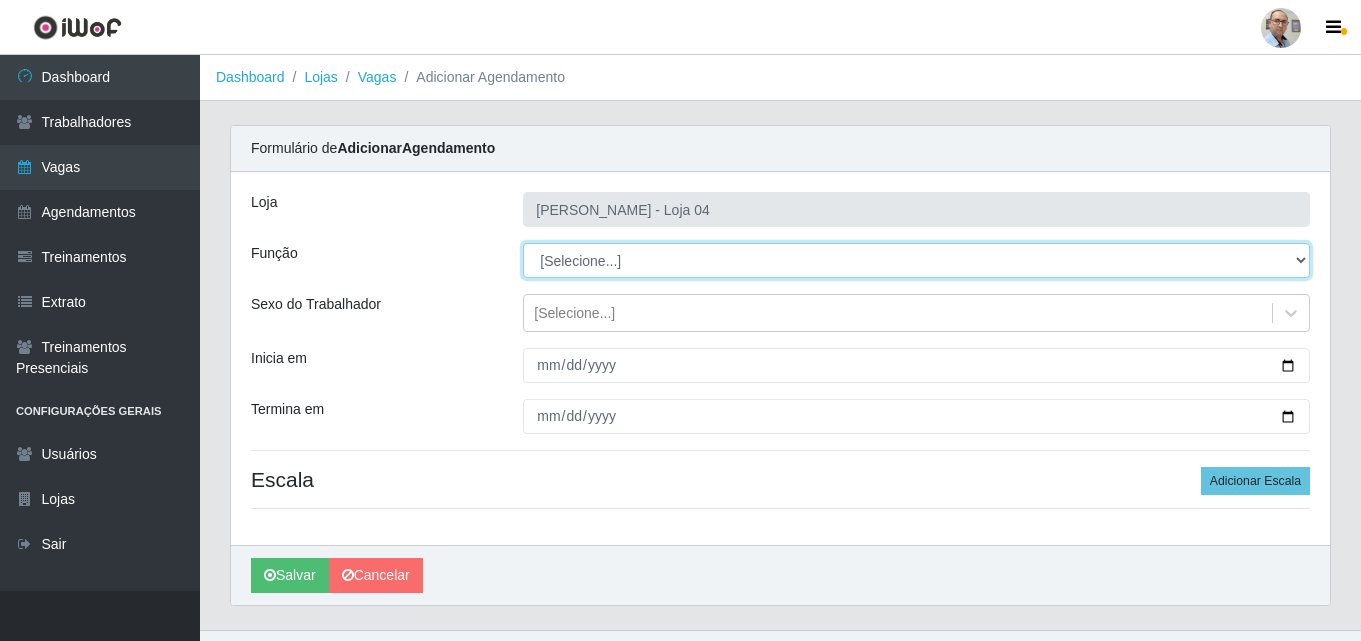 click on "[Selecione...] ASG ASG + ASG ++ Auxiliar de Depósito  Auxiliar de Depósito + Auxiliar de Depósito ++ Auxiliar de Estacionamento Auxiliar de Estacionamento + Auxiliar de Estacionamento ++ Balconista de Frios Balconista de Frios + Balconista de Padaria  Balconista de Padaria + Embalador Embalador + Embalador ++ Operador de Caixa Operador de Caixa + Operador de Caixa ++ Repositor  Repositor + Repositor ++ Repositor de Frios Repositor de Frios + Repositor de Frios ++ Repositor de Hortifruti Repositor de Hortifruti + Repositor de Hortifruti ++" at bounding box center (916, 260) 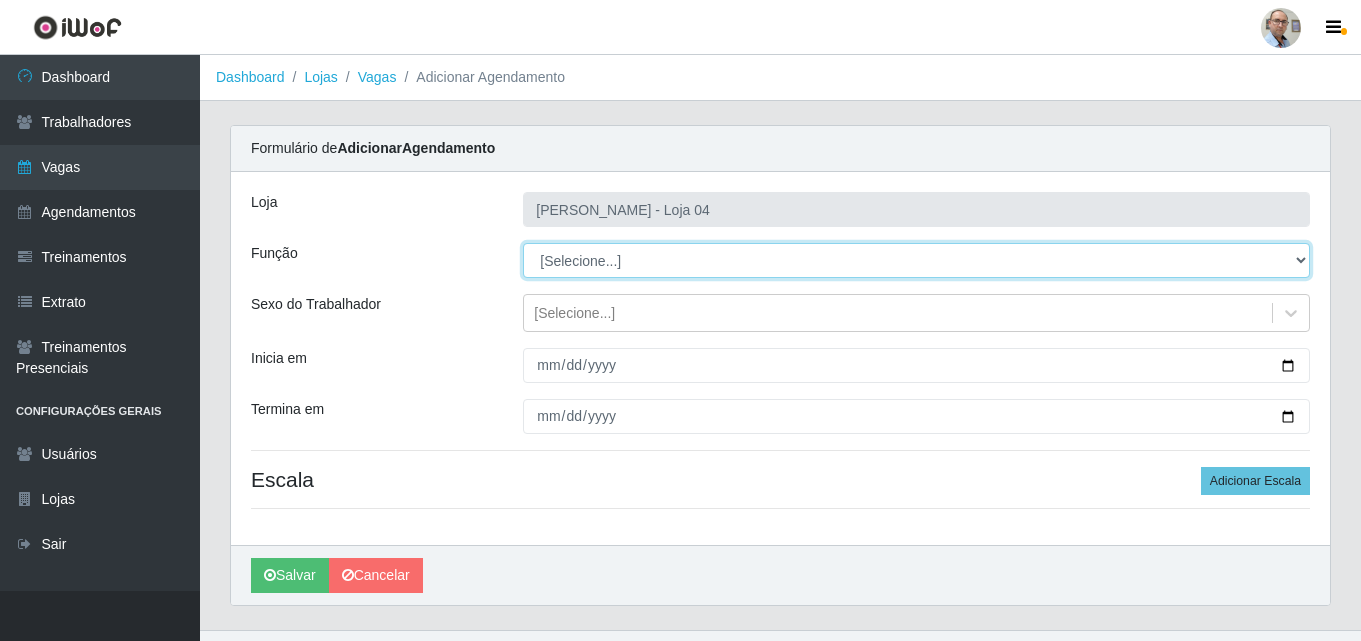 select on "82" 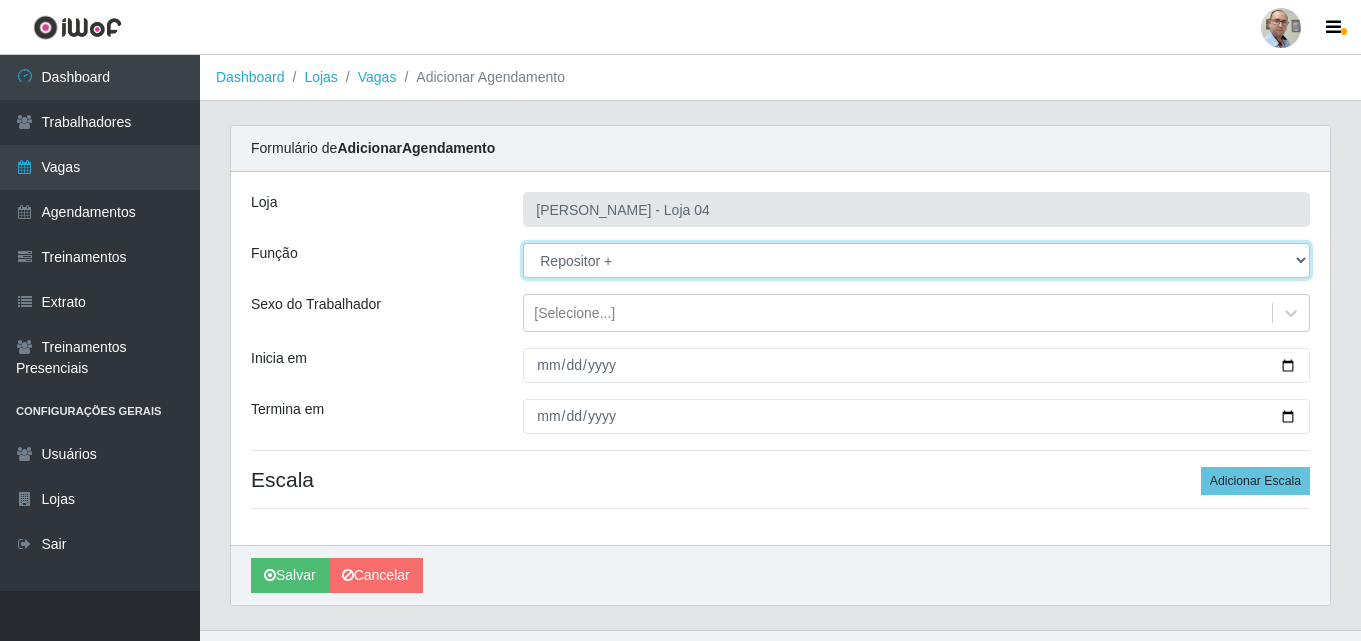 click on "[Selecione...] ASG ASG + ASG ++ Auxiliar de Depósito  Auxiliar de Depósito + Auxiliar de Depósito ++ Auxiliar de Estacionamento Auxiliar de Estacionamento + Auxiliar de Estacionamento ++ Balconista de Frios Balconista de Frios + Balconista de Padaria  Balconista de Padaria + Embalador Embalador + Embalador ++ Operador de Caixa Operador de Caixa + Operador de Caixa ++ Repositor  Repositor + Repositor ++ Repositor de Frios Repositor de Frios + Repositor de Frios ++ Repositor de Hortifruti Repositor de Hortifruti + Repositor de Hortifruti ++" at bounding box center [916, 260] 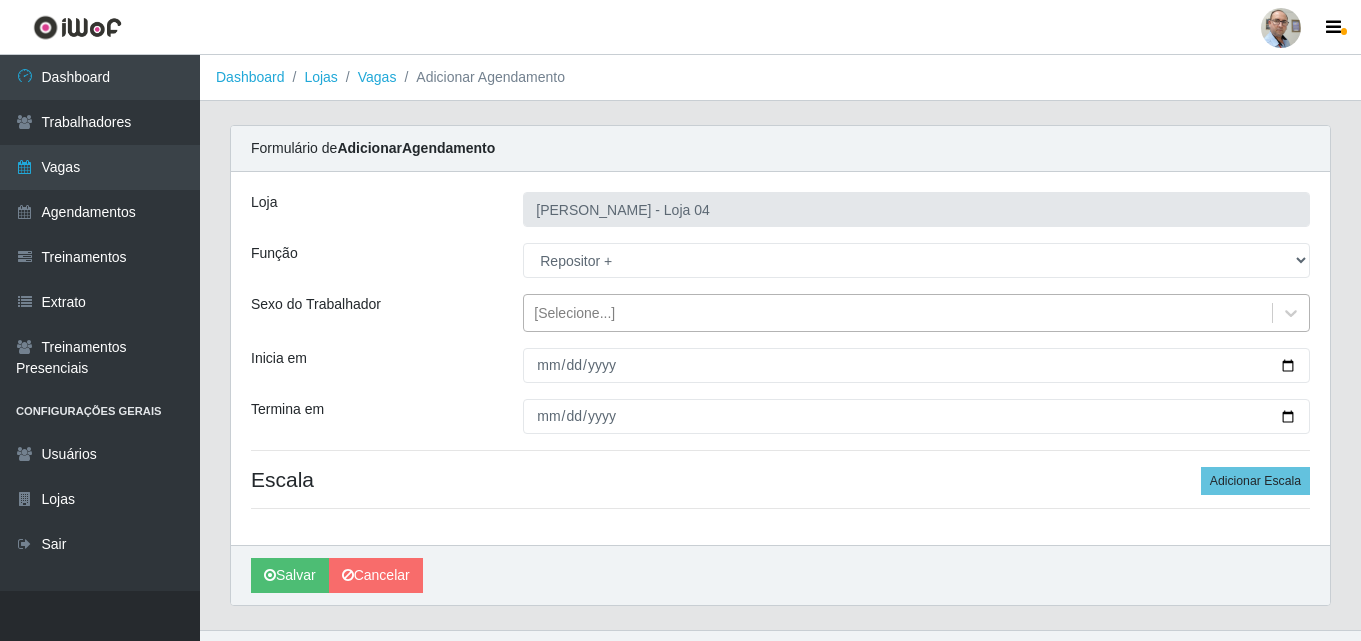 click on "[Selecione...]" at bounding box center [898, 313] 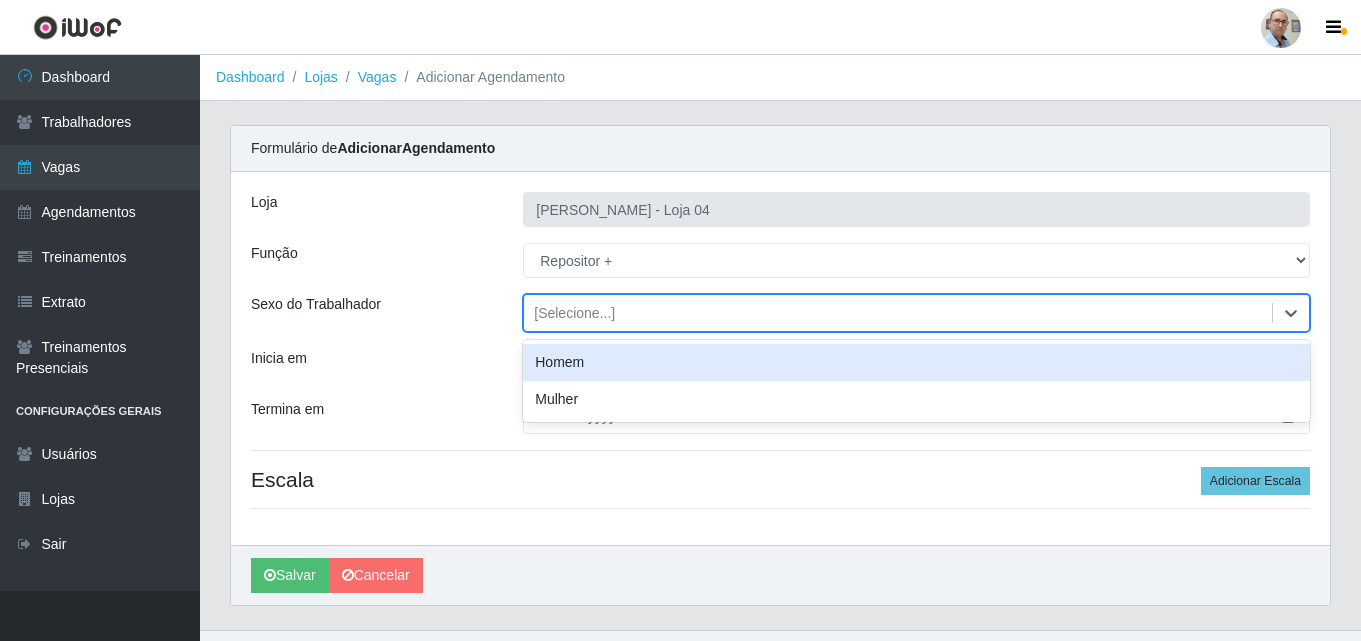click on "Homem" at bounding box center (916, 362) 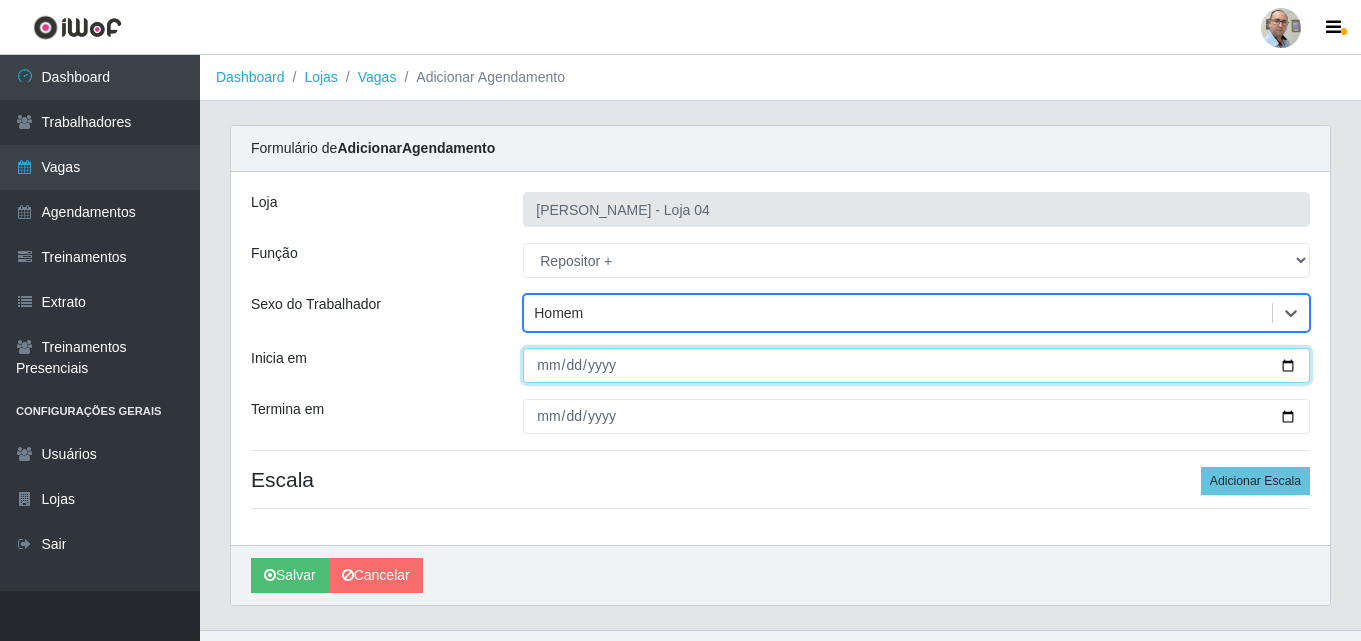 click on "Inicia em" at bounding box center (916, 365) 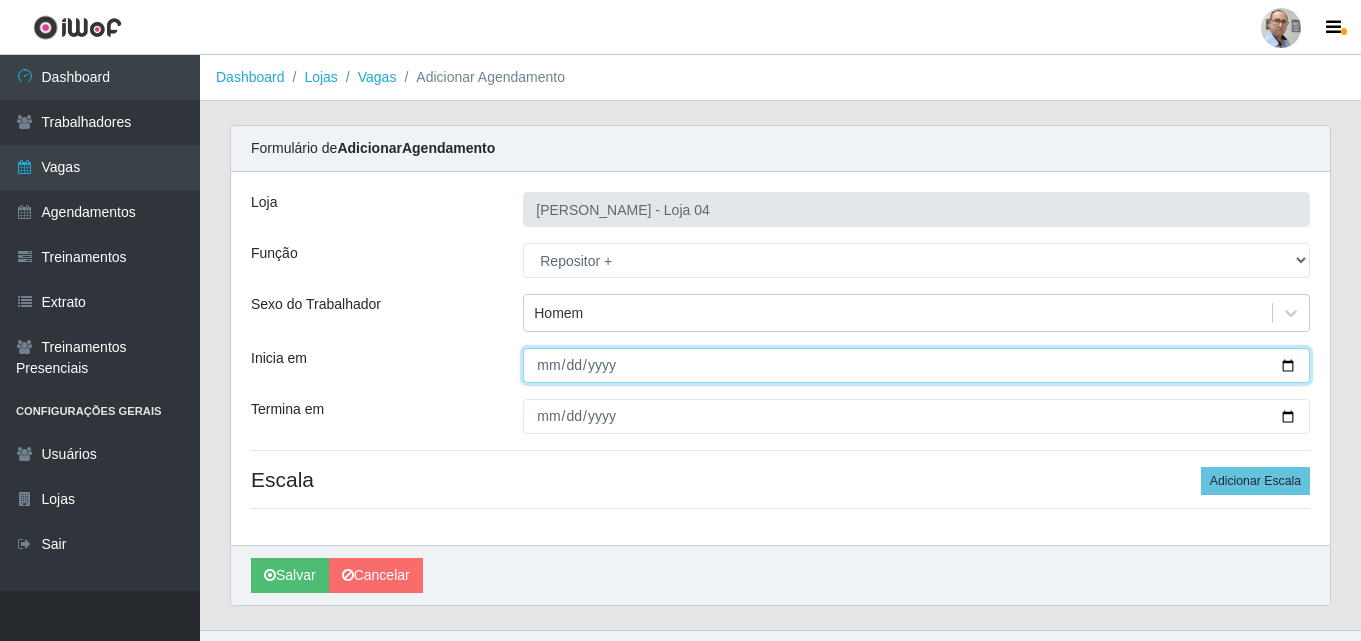 type on "[DATE]" 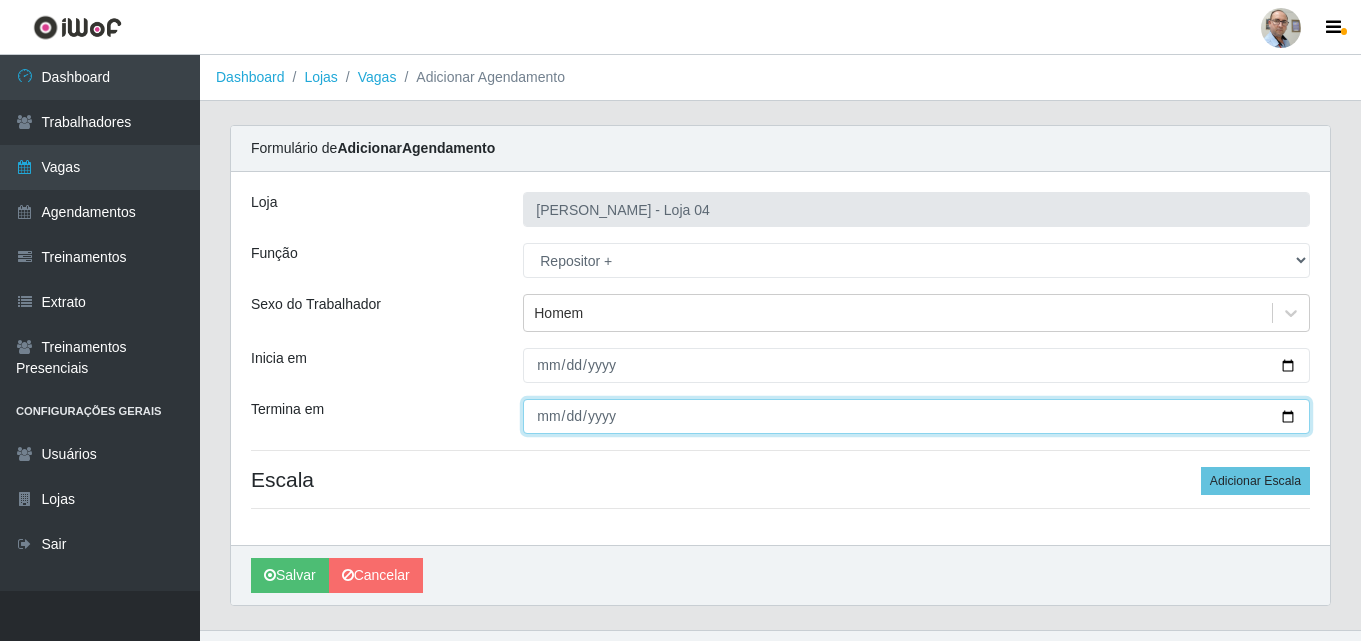 click on "Termina em" at bounding box center (916, 416) 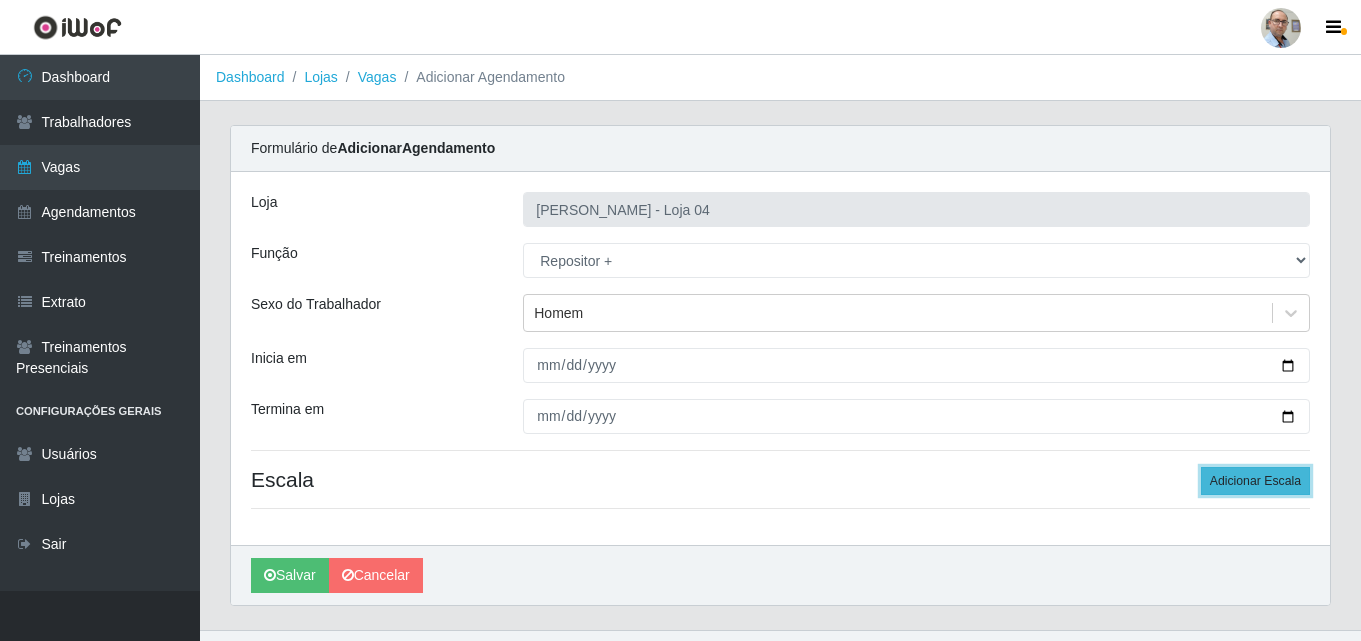 click on "Adicionar Escala" at bounding box center (1255, 481) 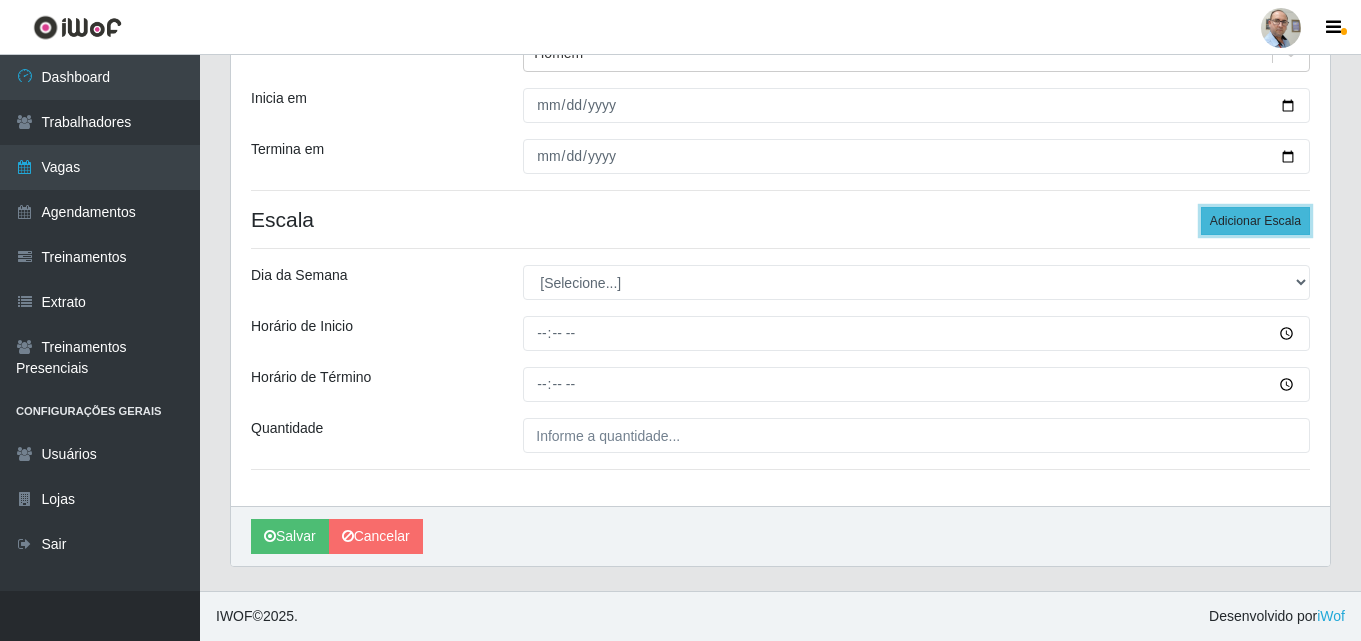 click on "Adicionar Escala" at bounding box center [1255, 221] 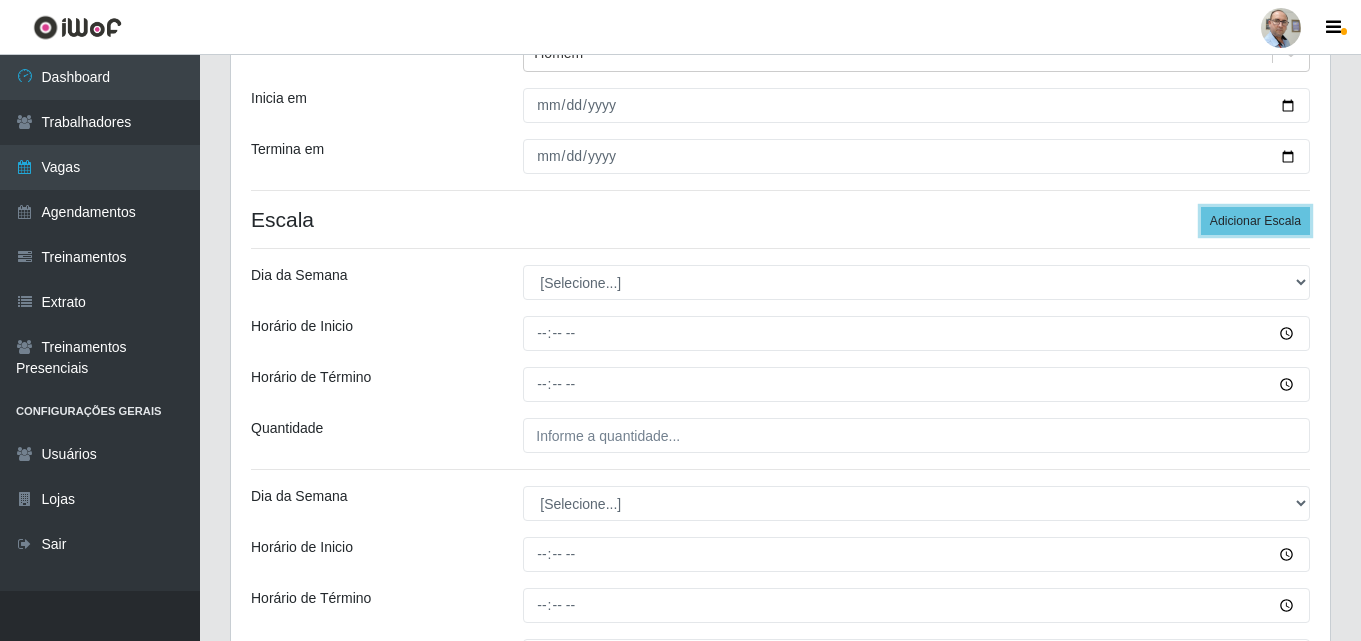 scroll, scrollTop: 460, scrollLeft: 0, axis: vertical 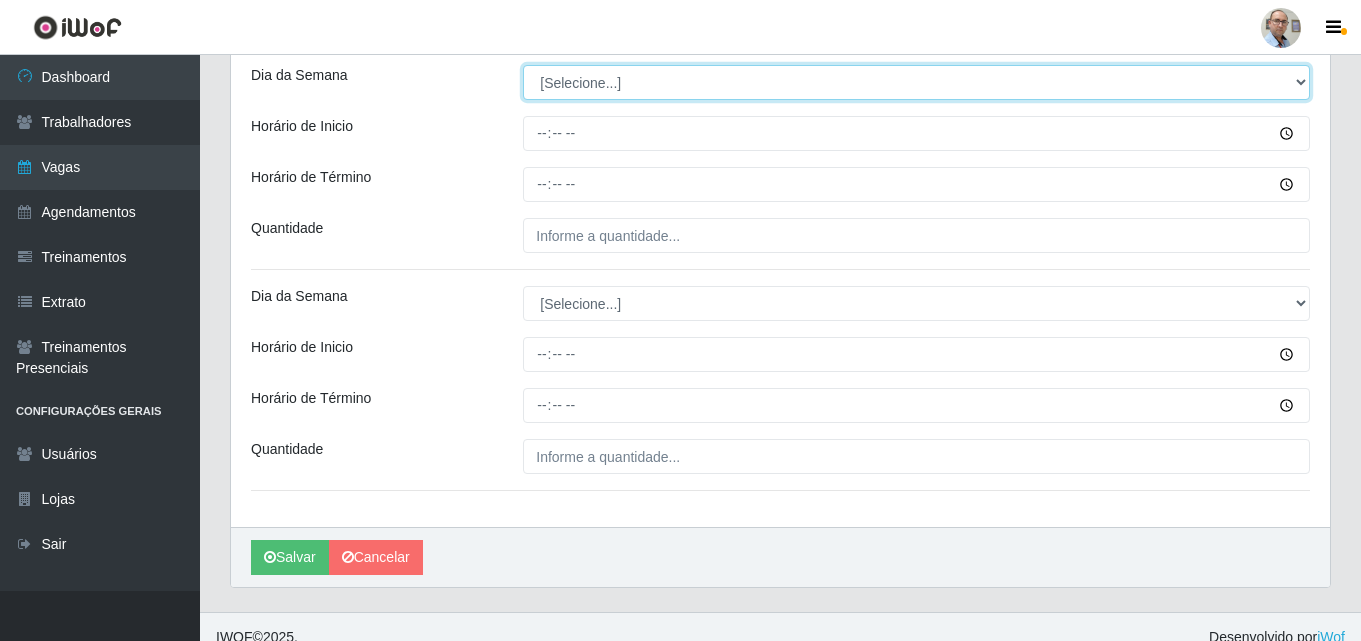 click on "[Selecione...] Segunda Terça Quarta Quinta Sexta Sábado Domingo" at bounding box center (916, 82) 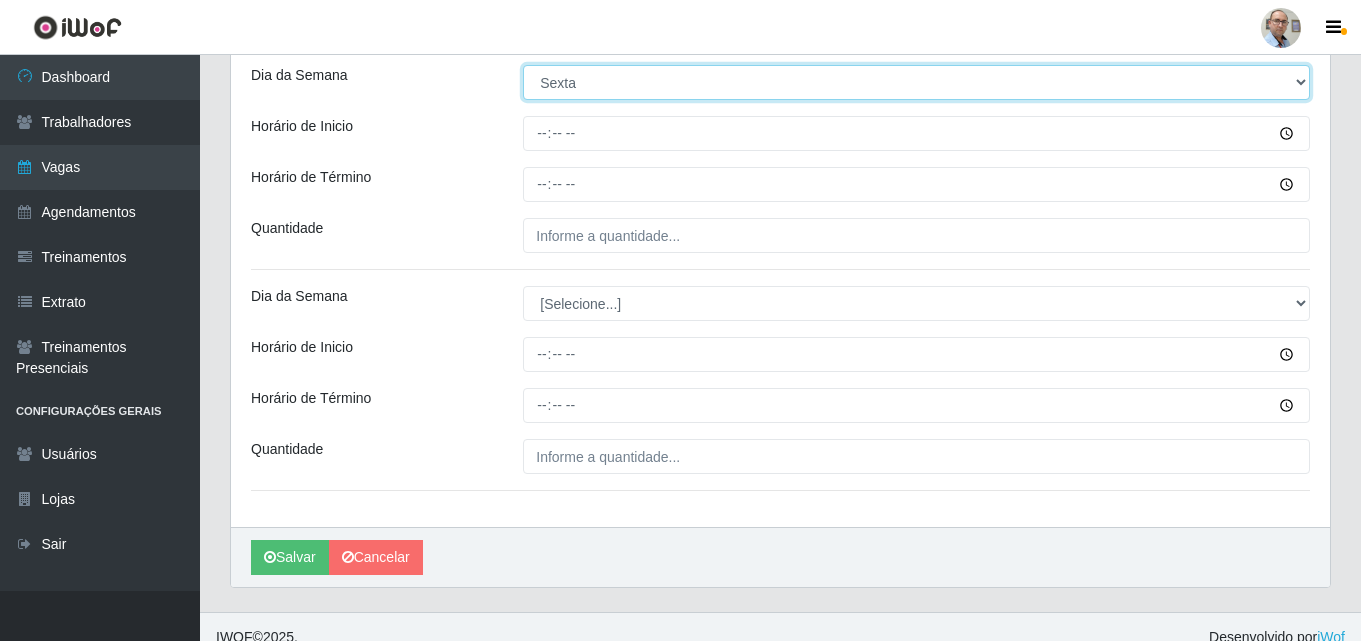 click on "[Selecione...] Segunda Terça Quarta Quinta Sexta Sábado Domingo" at bounding box center [916, 82] 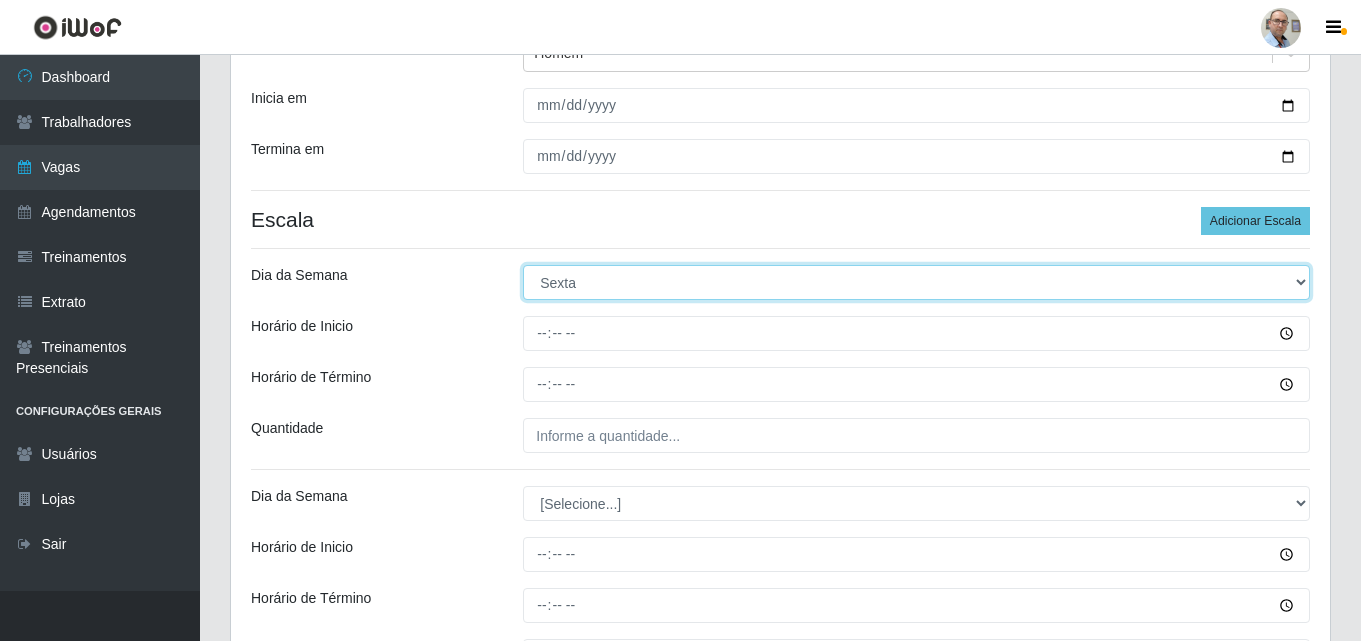 scroll, scrollTop: 160, scrollLeft: 0, axis: vertical 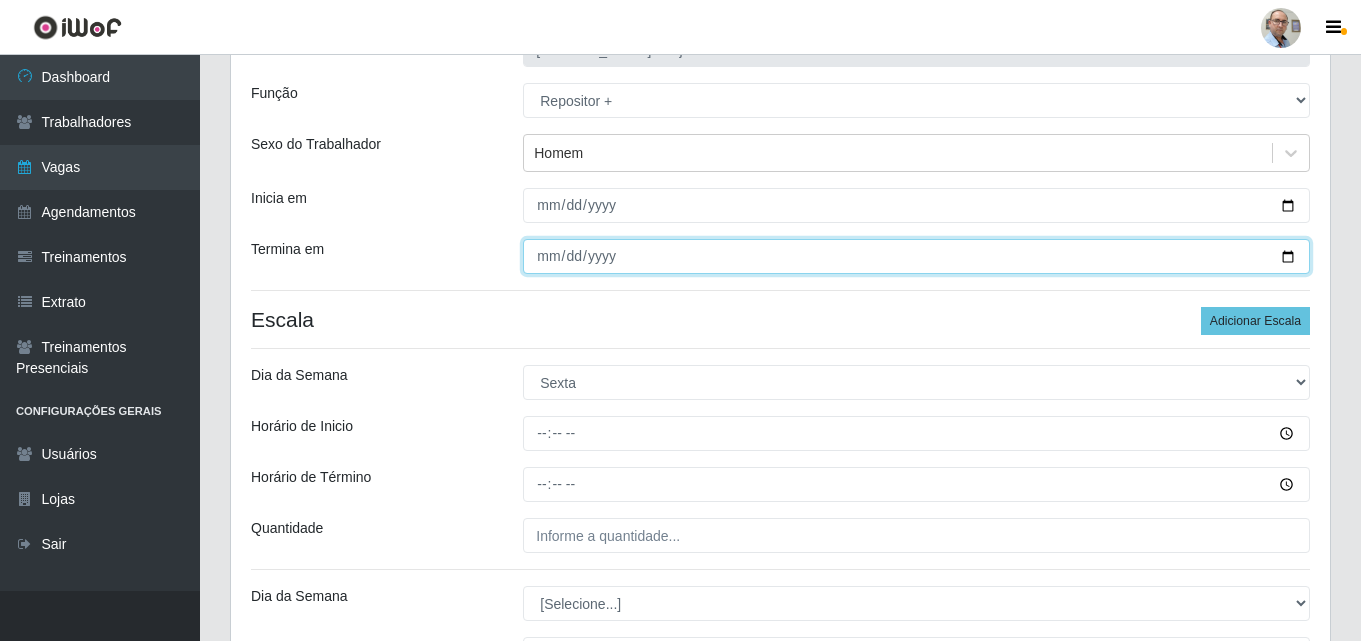 click on "[DATE]" at bounding box center [916, 256] 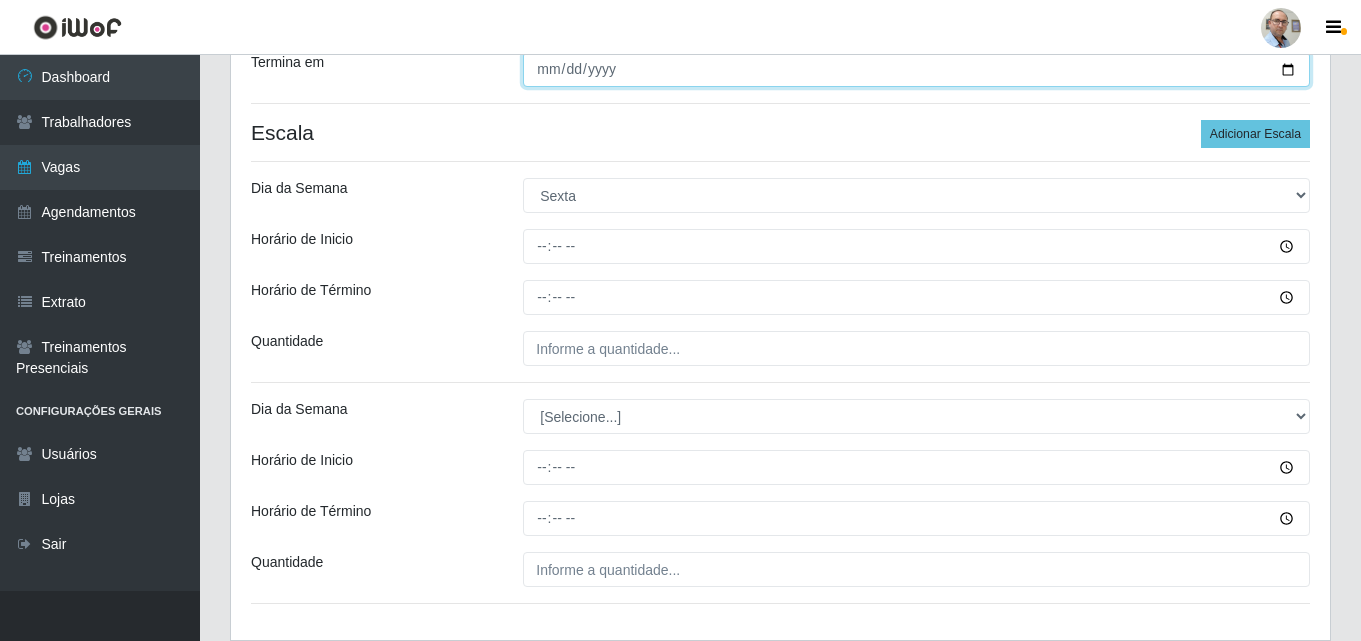 scroll, scrollTop: 360, scrollLeft: 0, axis: vertical 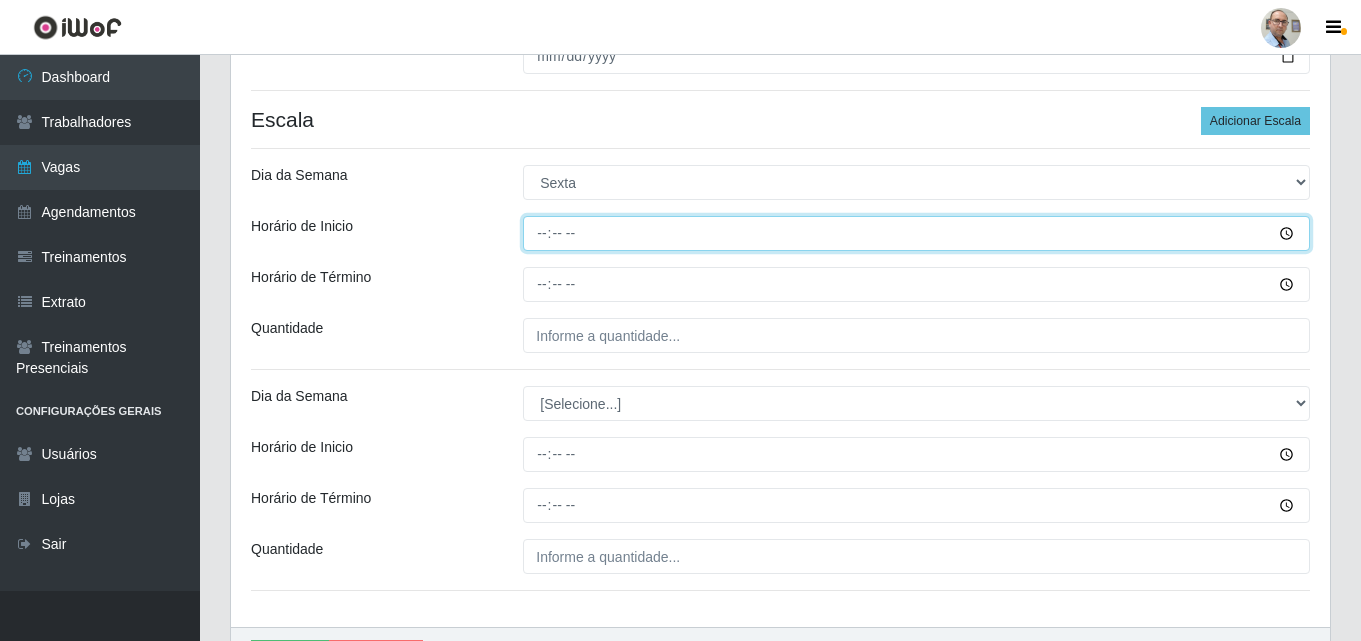 click on "Horário de Inicio" at bounding box center (916, 233) 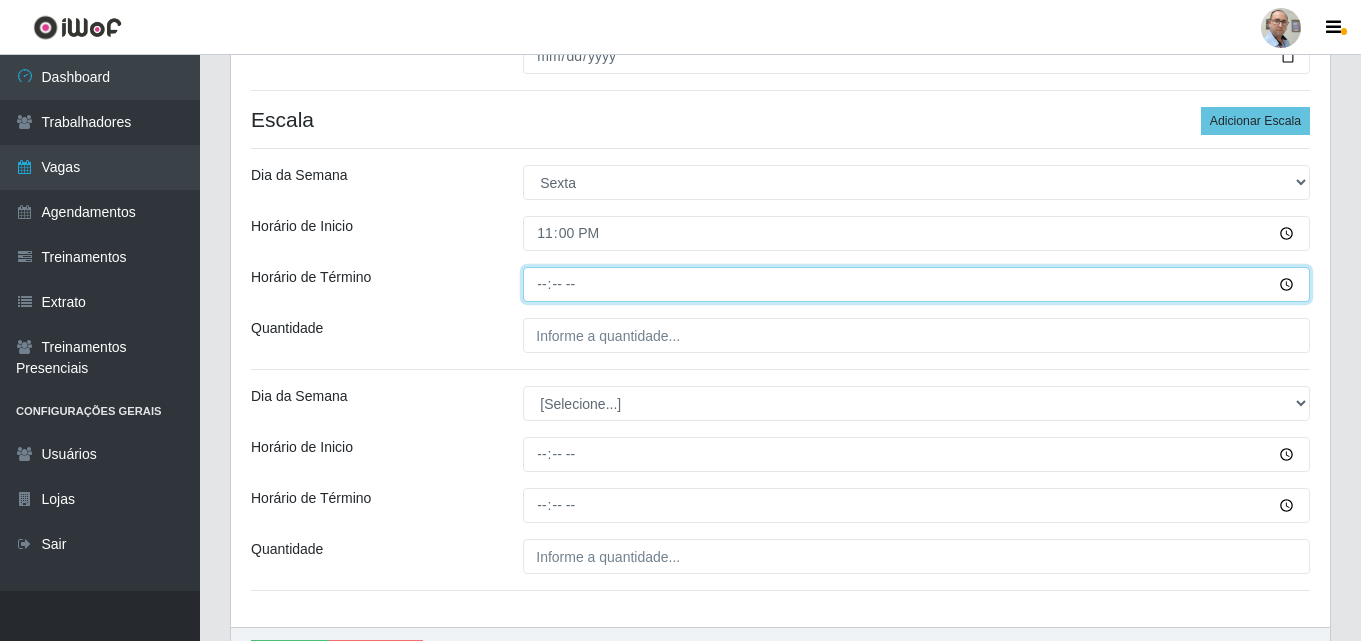 type on "05:00" 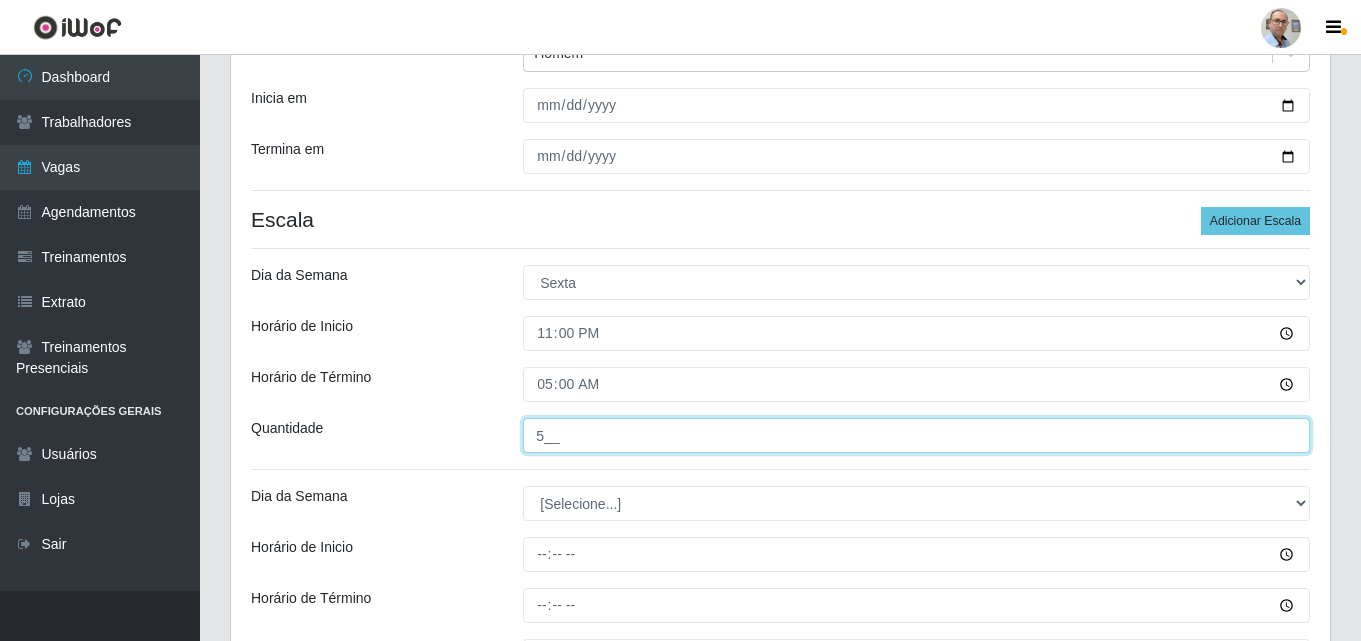 scroll, scrollTop: 160, scrollLeft: 0, axis: vertical 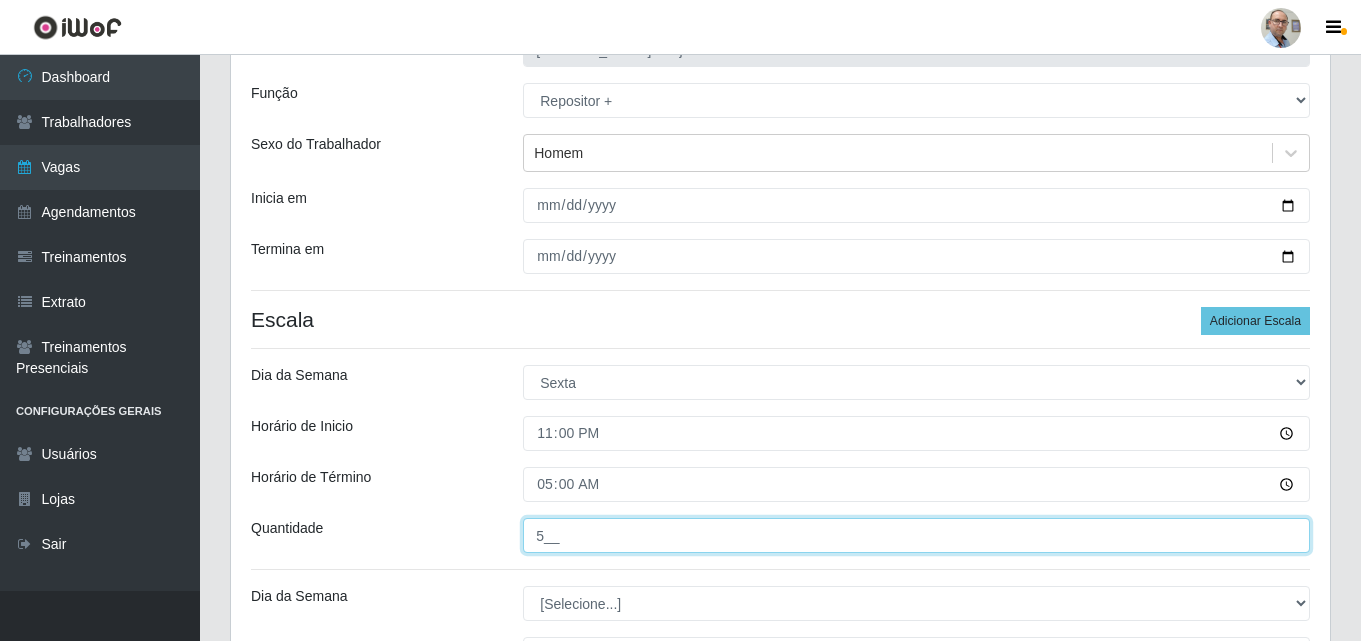 type on "5__" 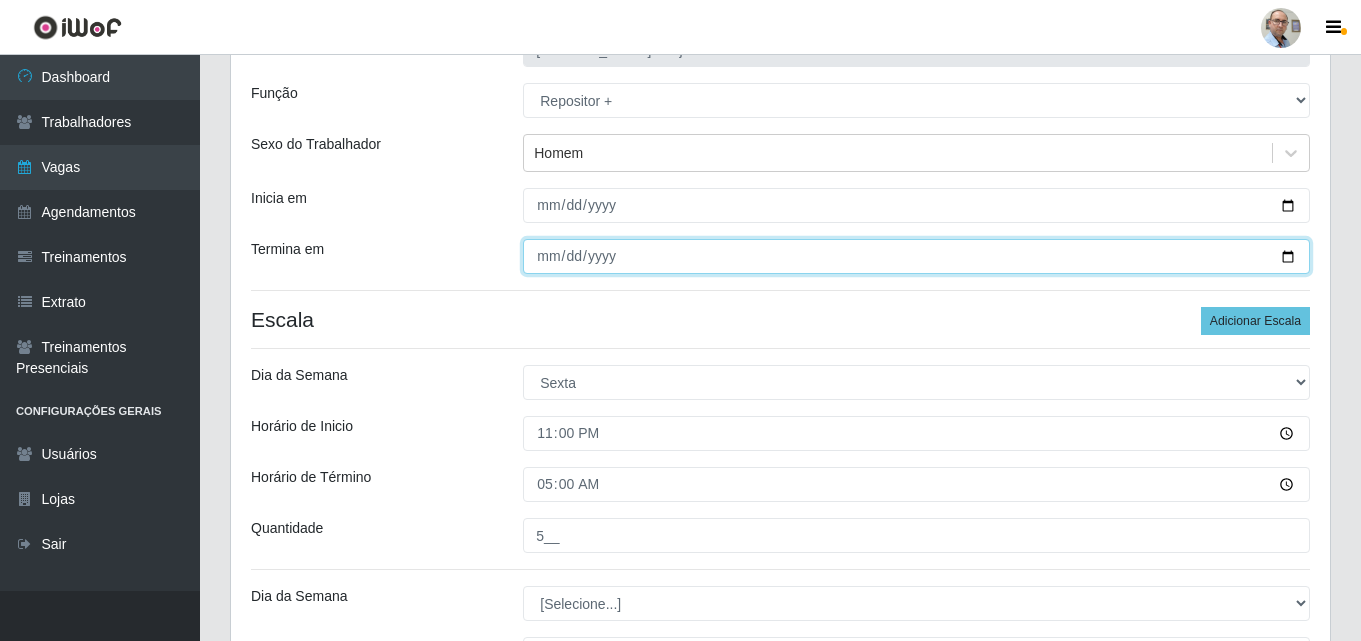 click on "[DATE]" at bounding box center (916, 256) 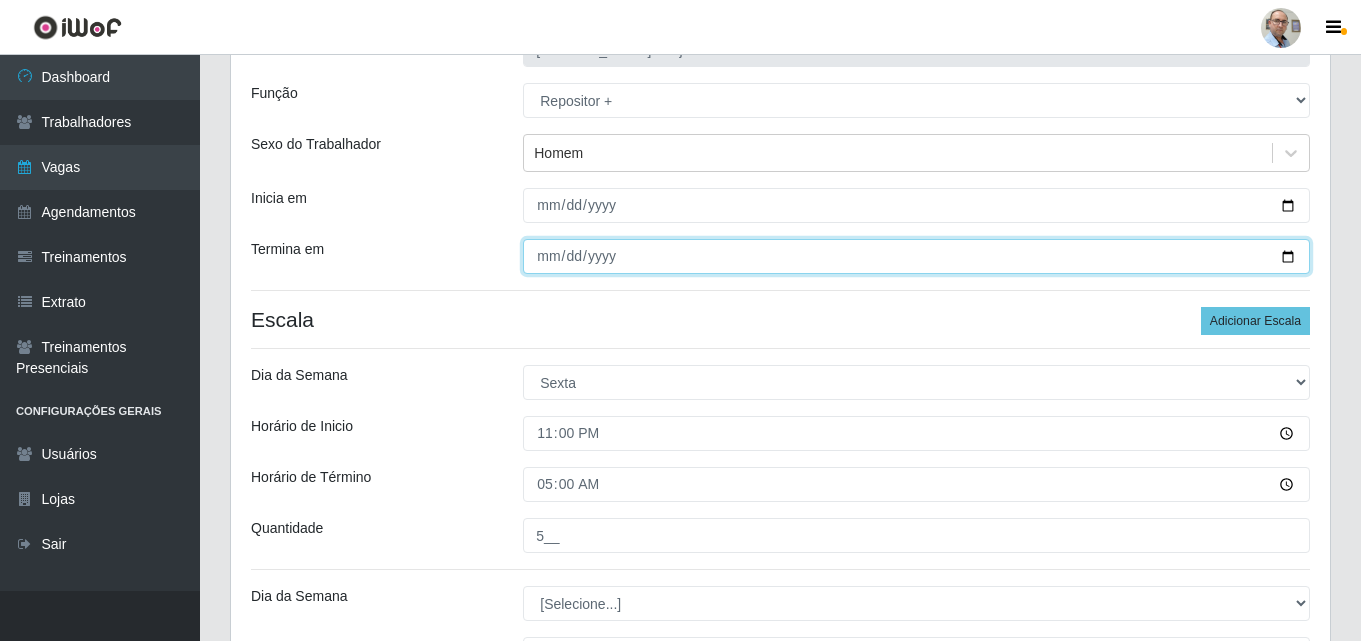 type on "[DATE]" 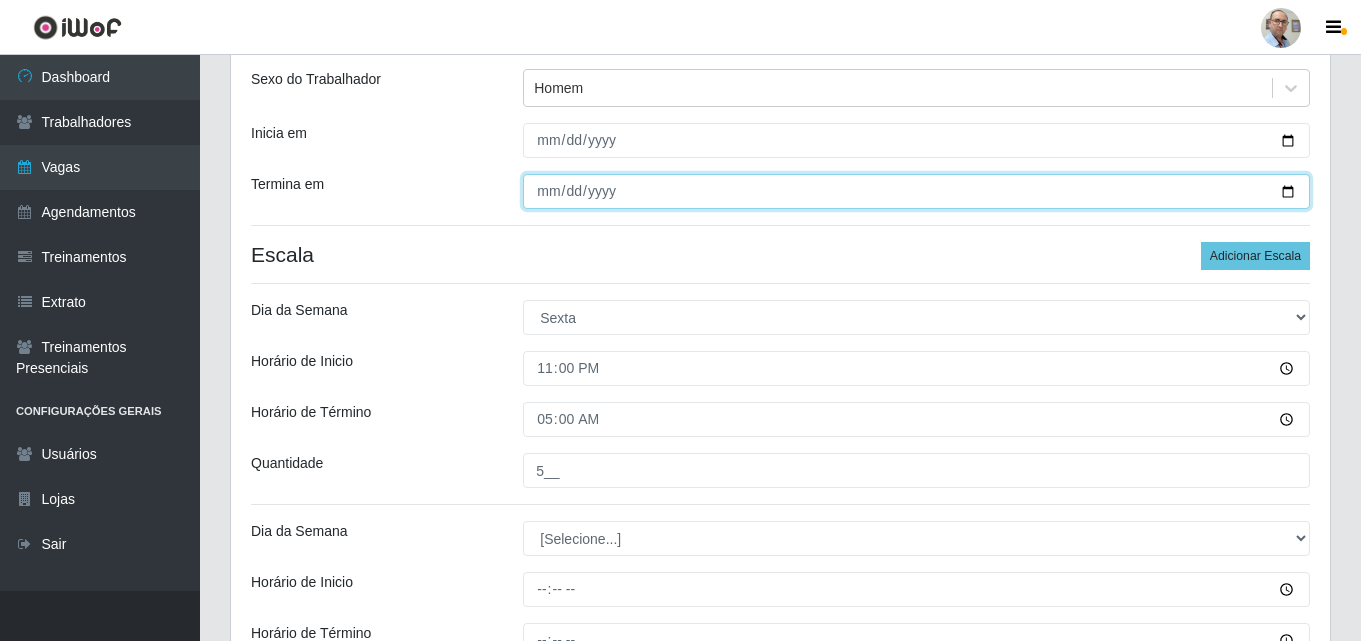 scroll, scrollTop: 260, scrollLeft: 0, axis: vertical 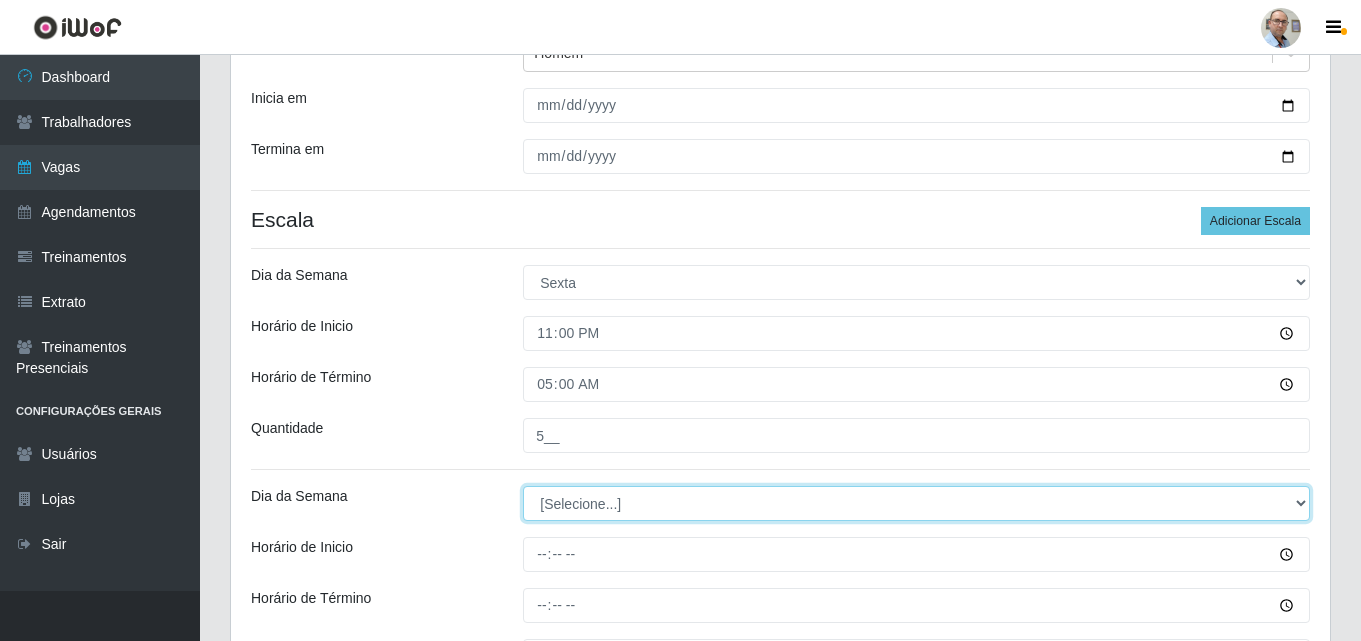 click on "[Selecione...] Segunda Terça Quarta Quinta Sexta Sábado Domingo" at bounding box center (916, 503) 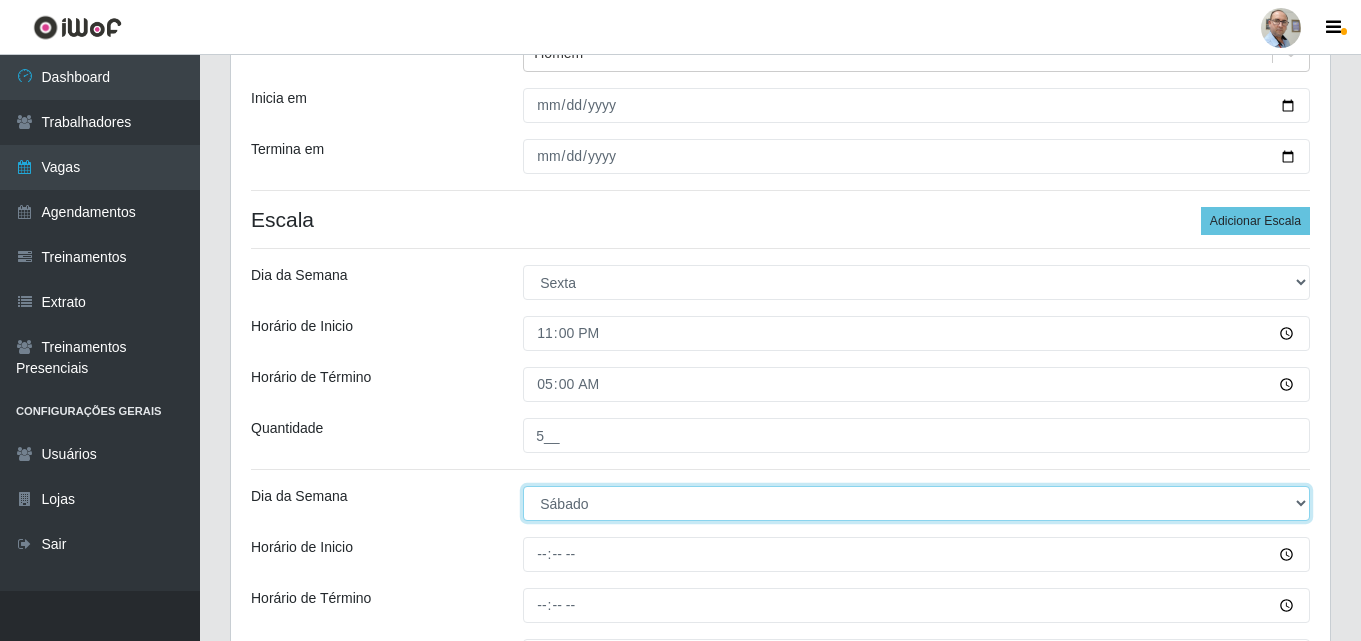 click on "[Selecione...] Segunda Terça Quarta Quinta Sexta Sábado Domingo" at bounding box center (916, 503) 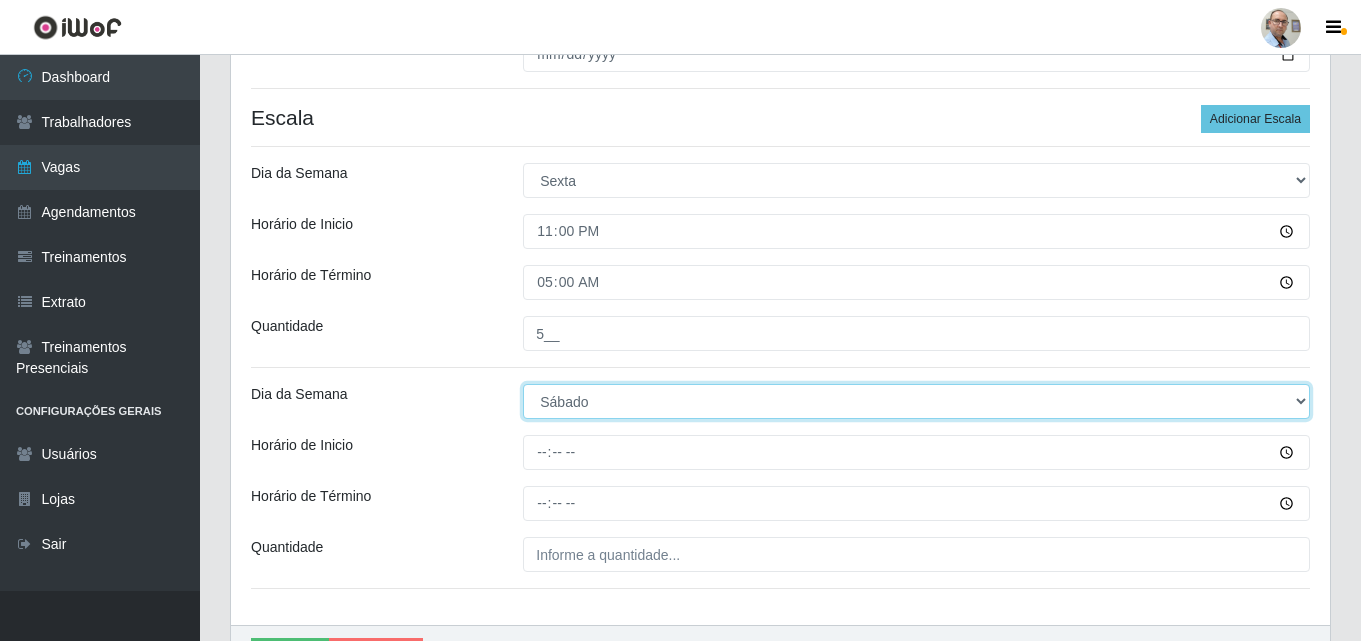 scroll, scrollTop: 481, scrollLeft: 0, axis: vertical 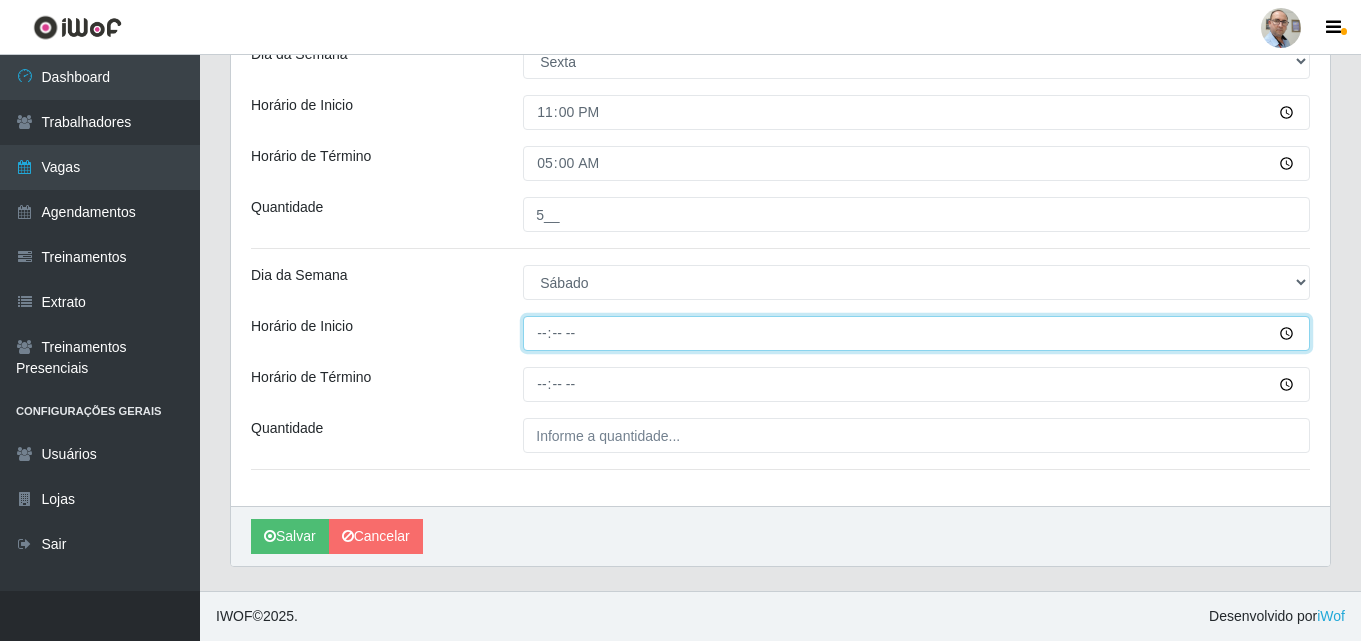 click on "Horário de Inicio" at bounding box center [916, 333] 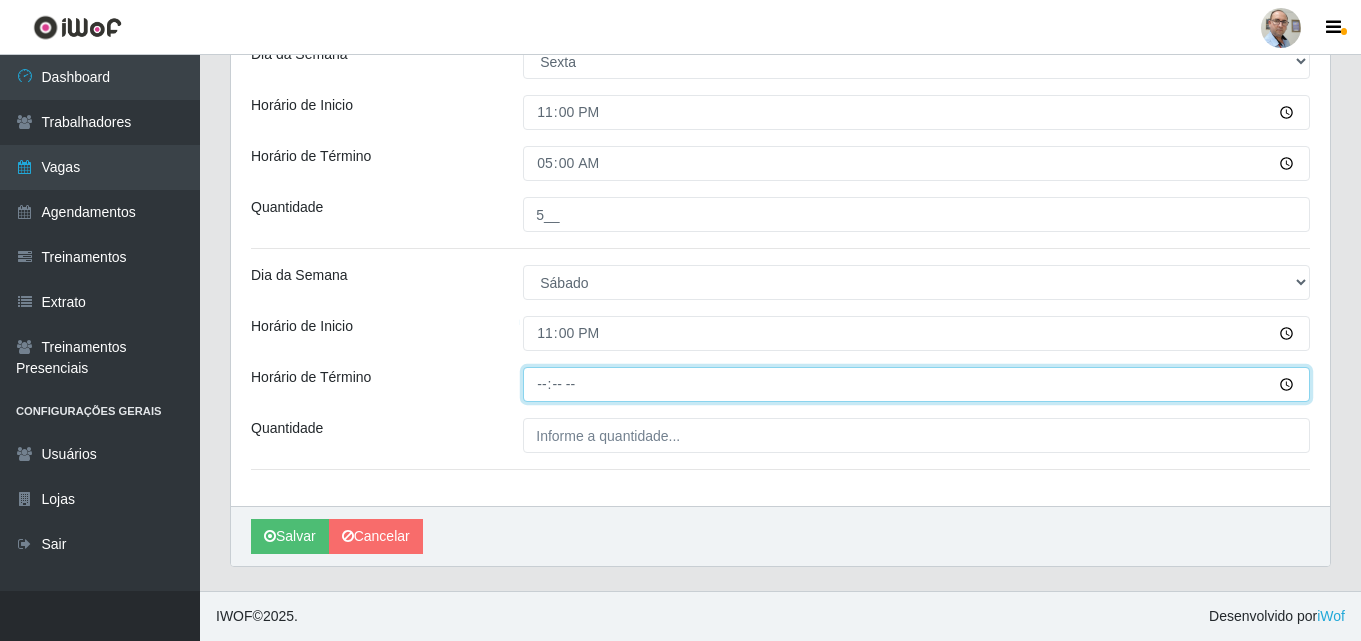 type on "05:00" 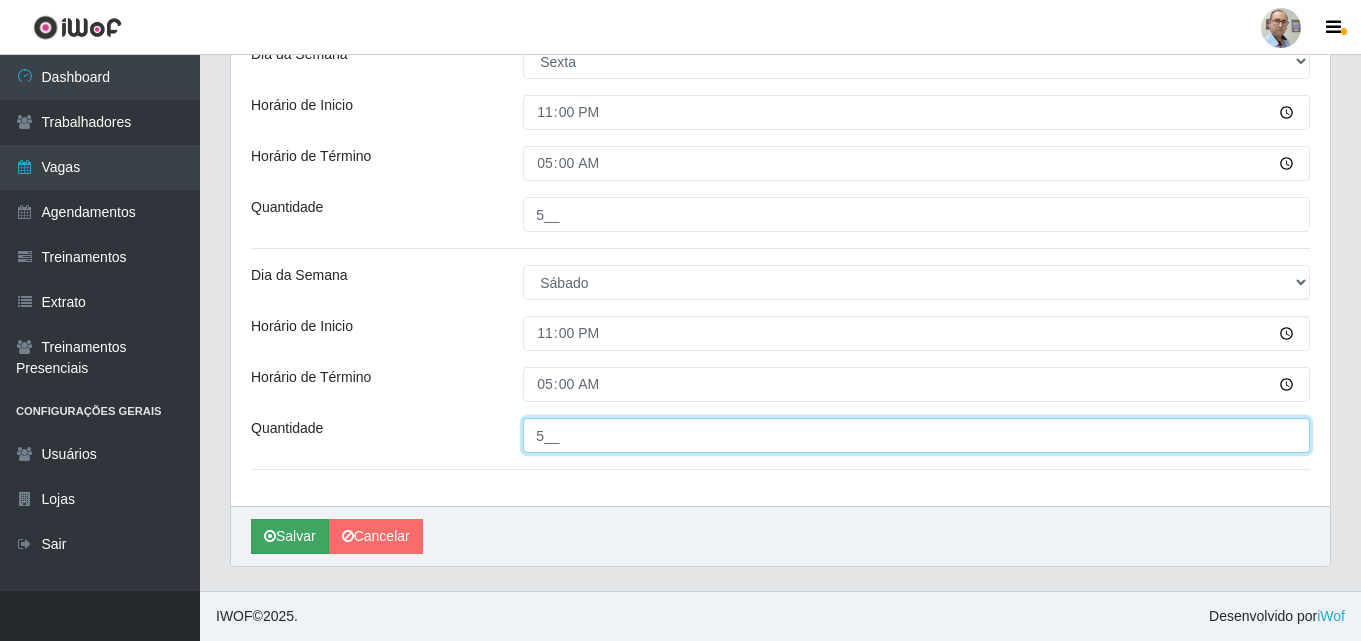 type on "5__" 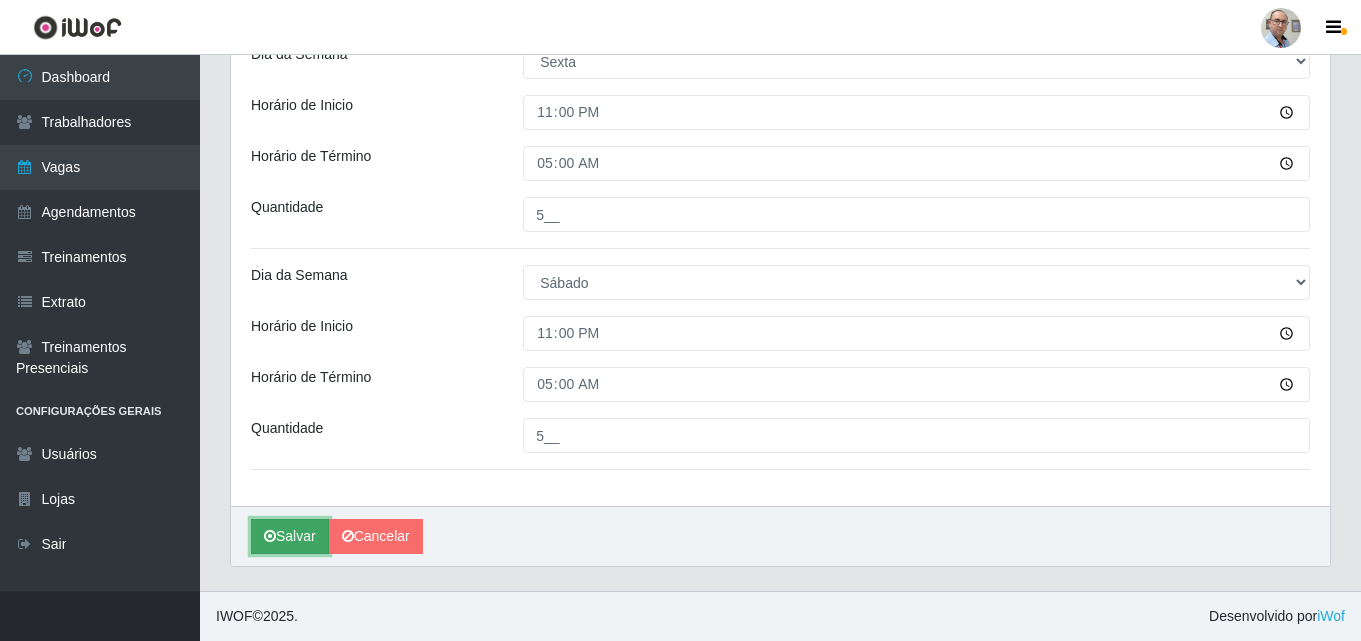 click on "Salvar" at bounding box center [290, 536] 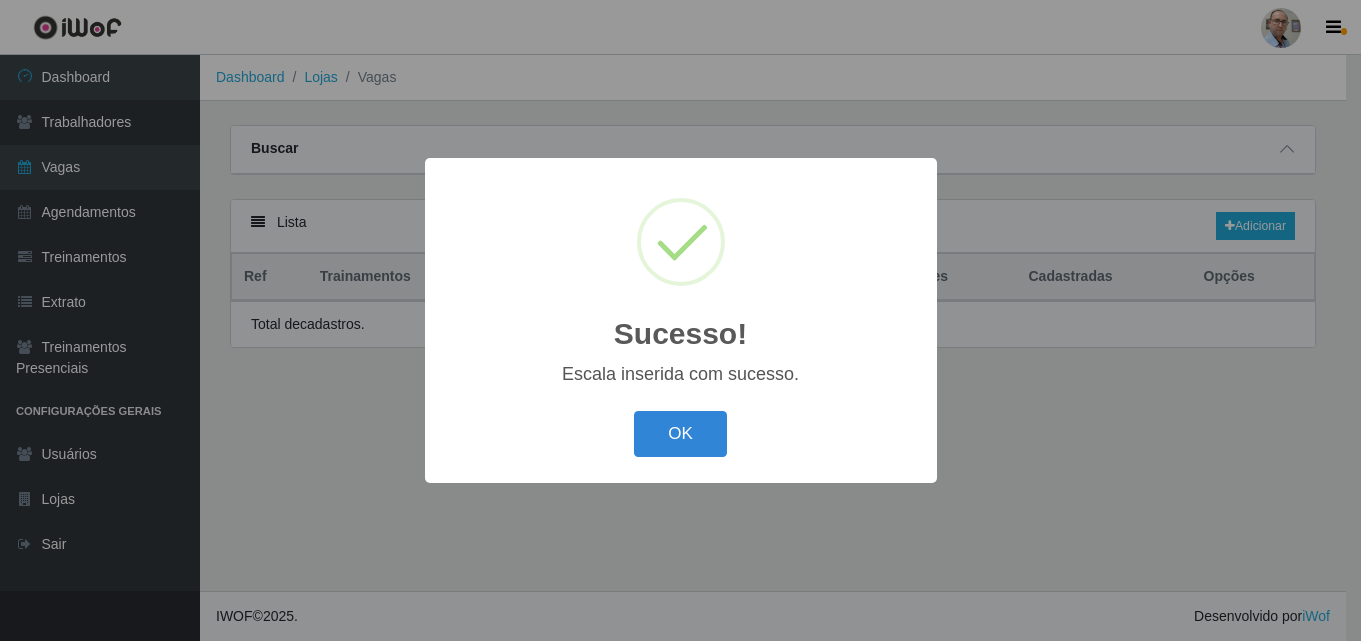 scroll, scrollTop: 0, scrollLeft: 0, axis: both 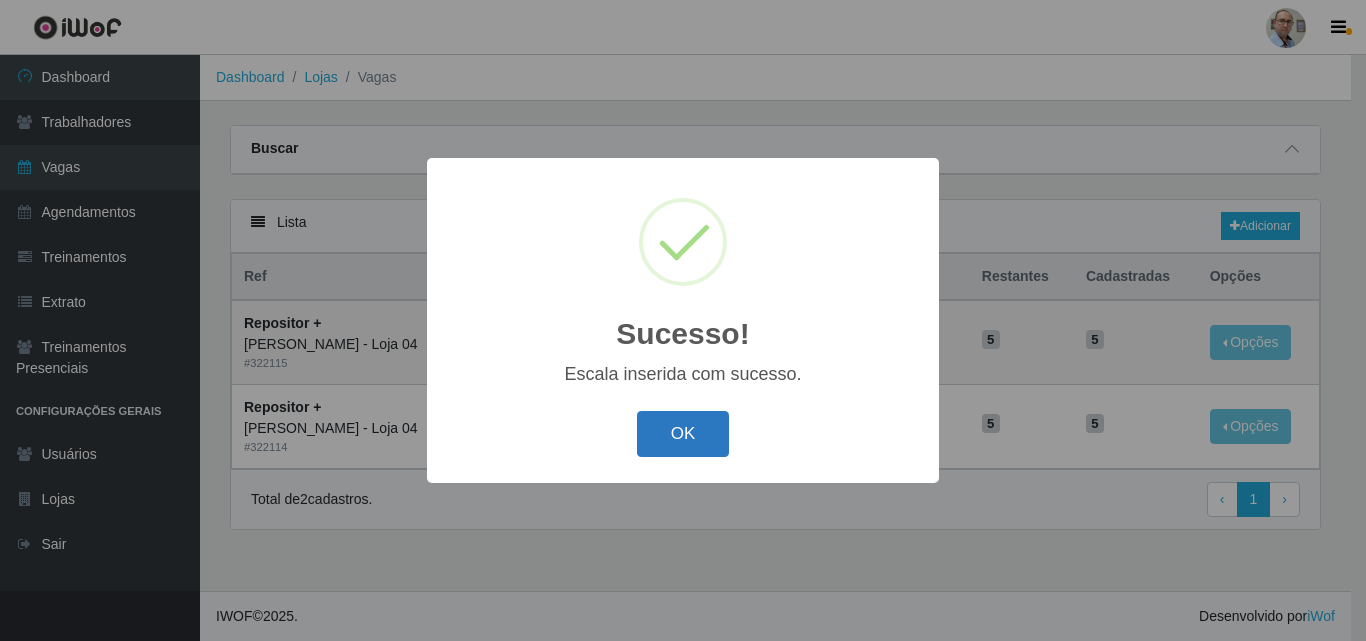 click on "OK" at bounding box center [683, 434] 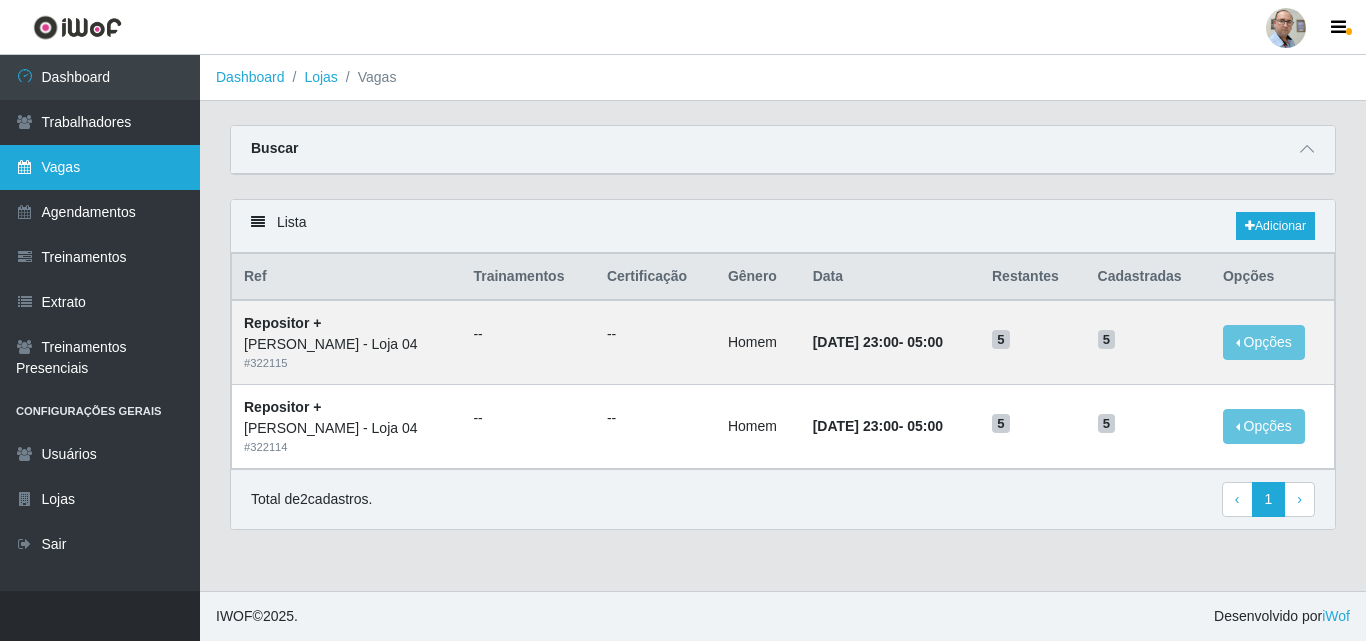 click on "Vagas" at bounding box center (100, 167) 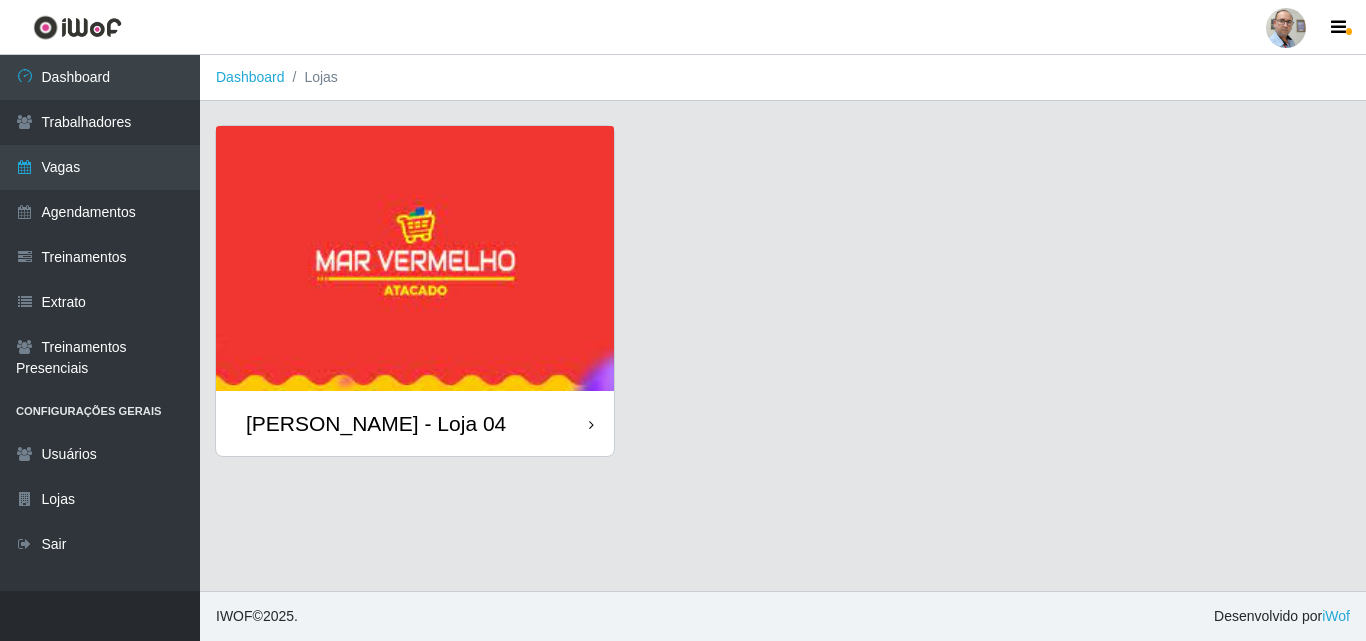 click on "[PERSON_NAME] - Loja 04" at bounding box center [376, 423] 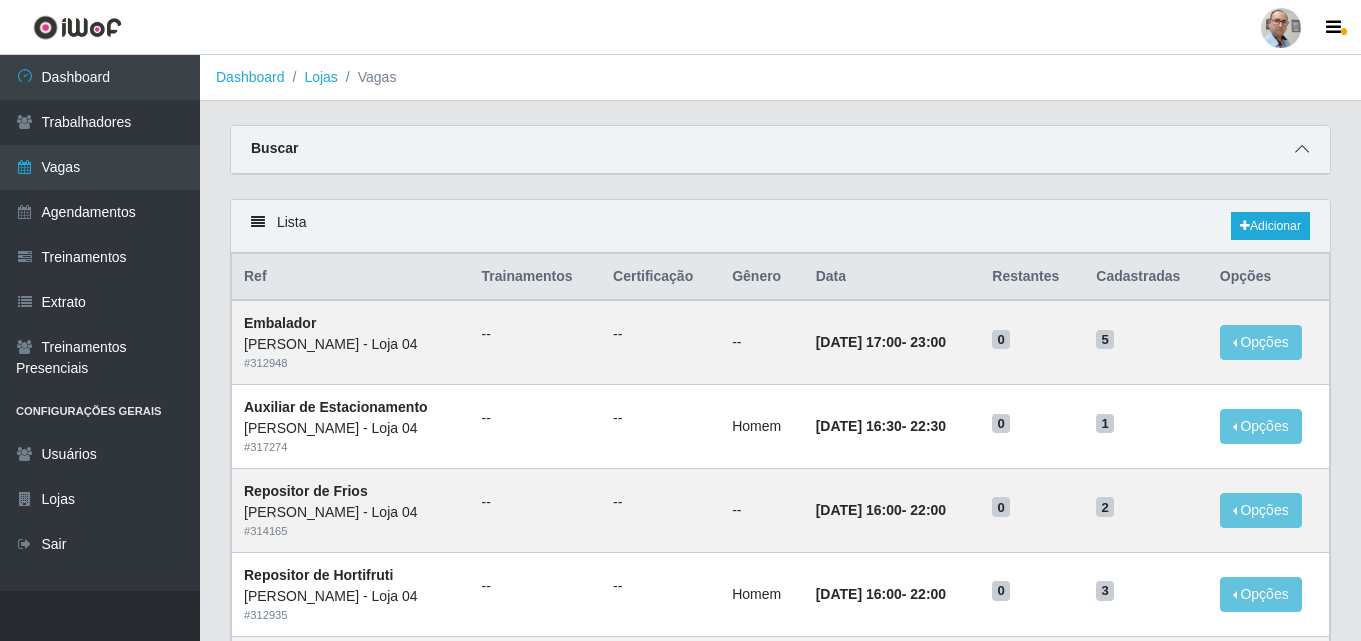 click at bounding box center [1302, 149] 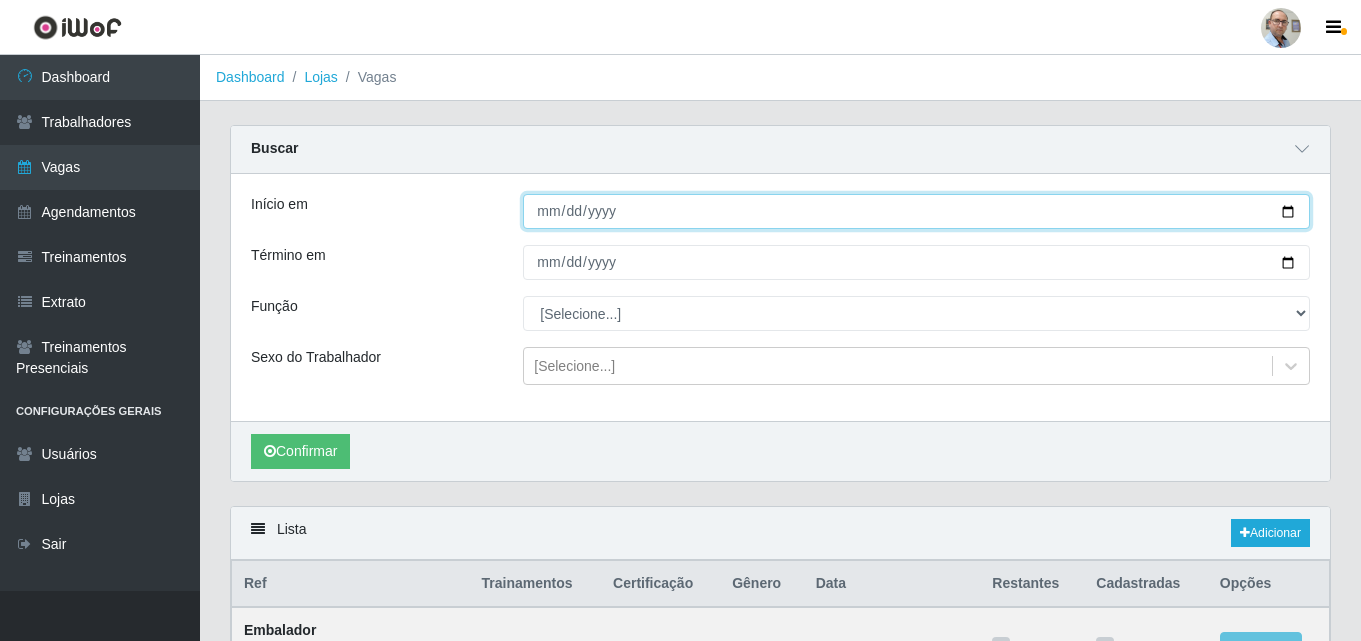 click on "Início em" at bounding box center (916, 211) 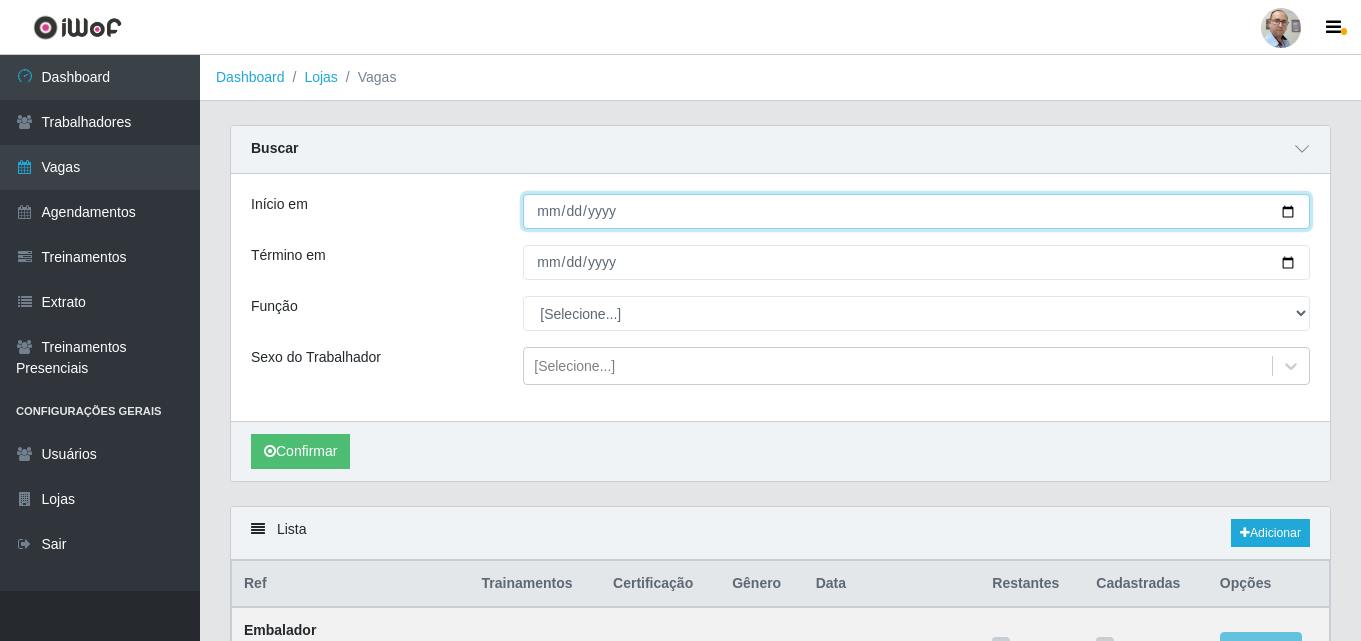 click on "[DATE]" at bounding box center (916, 211) 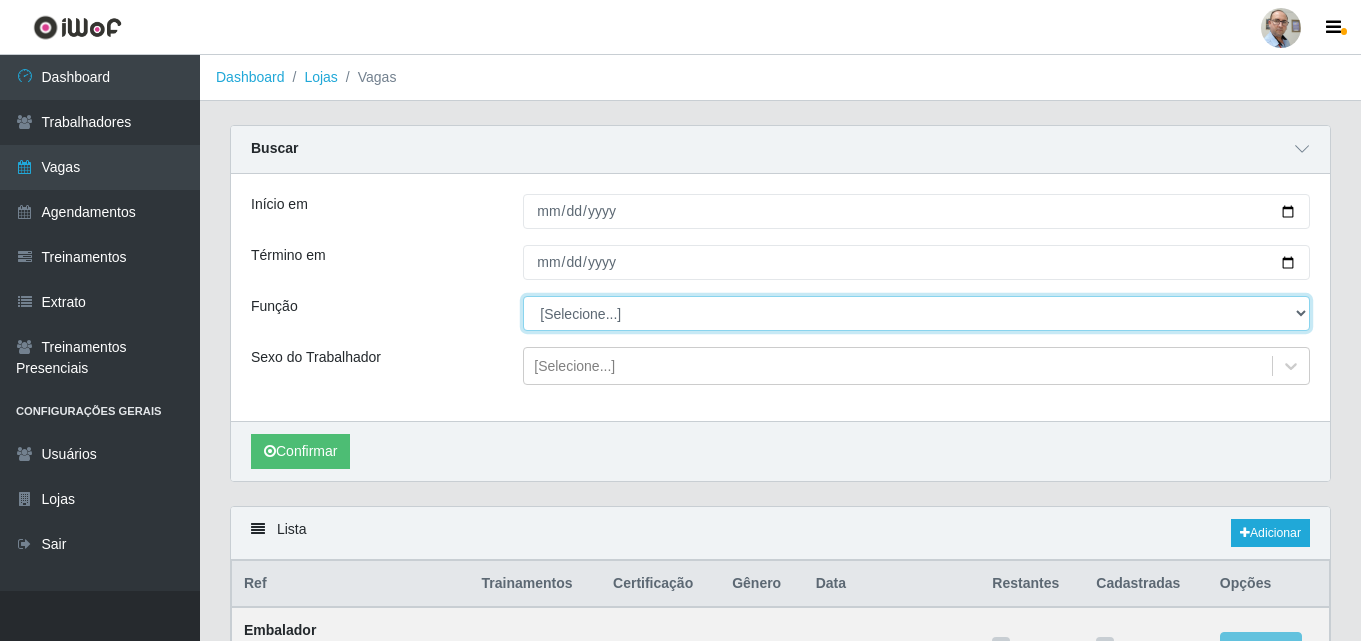 click on "[Selecione...] ASG ASG + ASG ++ Auxiliar de Depósito  Auxiliar de Depósito + Auxiliar de Depósito ++ Auxiliar de Estacionamento Auxiliar de Estacionamento + Auxiliar de Estacionamento ++ Balconista de Frios Balconista de Frios + Balconista de Padaria  Balconista de Padaria + Embalador Embalador + Embalador ++ Operador de Caixa Operador de Caixa + Operador de Caixa ++ Repositor  Repositor + Repositor ++ Repositor de Frios Repositor de Frios + Repositor de Frios ++ Repositor de Hortifruti Repositor de Hortifruti + Repositor de Hortifruti ++" at bounding box center [916, 313] 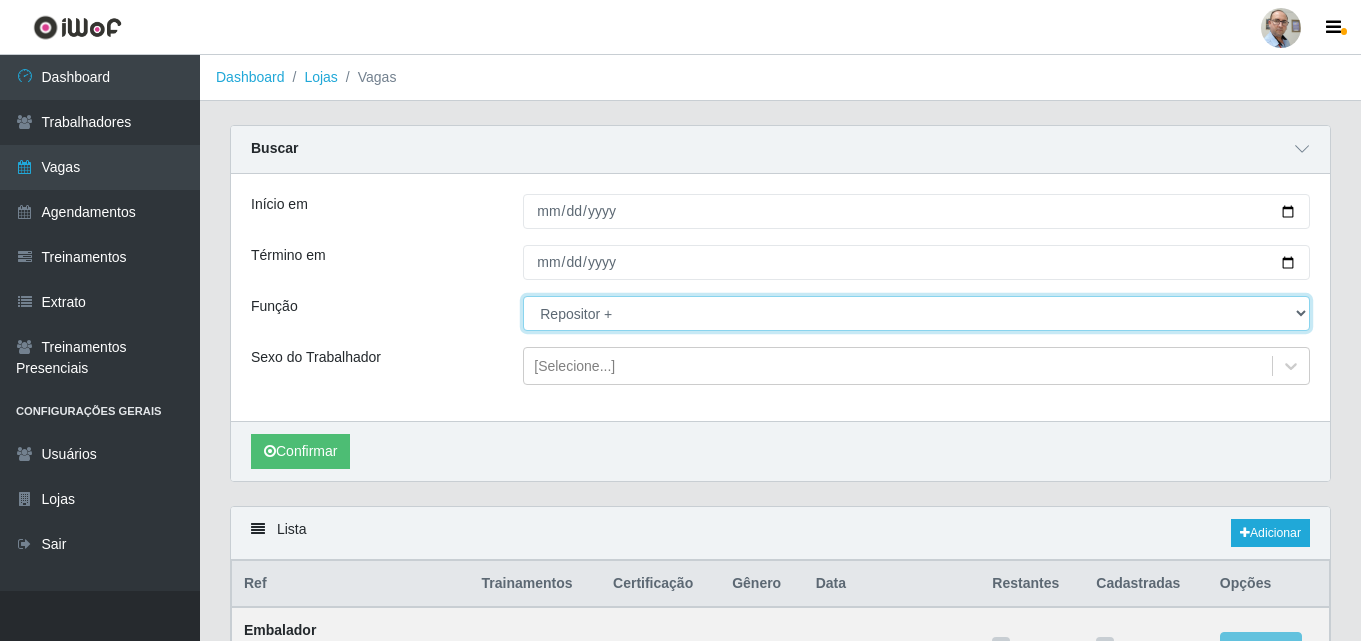 click on "[Selecione...] ASG ASG + ASG ++ Auxiliar de Depósito  Auxiliar de Depósito + Auxiliar de Depósito ++ Auxiliar de Estacionamento Auxiliar de Estacionamento + Auxiliar de Estacionamento ++ Balconista de Frios Balconista de Frios + Balconista de Padaria  Balconista de Padaria + Embalador Embalador + Embalador ++ Operador de Caixa Operador de Caixa + Operador de Caixa ++ Repositor  Repositor + Repositor ++ Repositor de Frios Repositor de Frios + Repositor de Frios ++ Repositor de Hortifruti Repositor de Hortifruti + Repositor de Hortifruti ++" at bounding box center [916, 313] 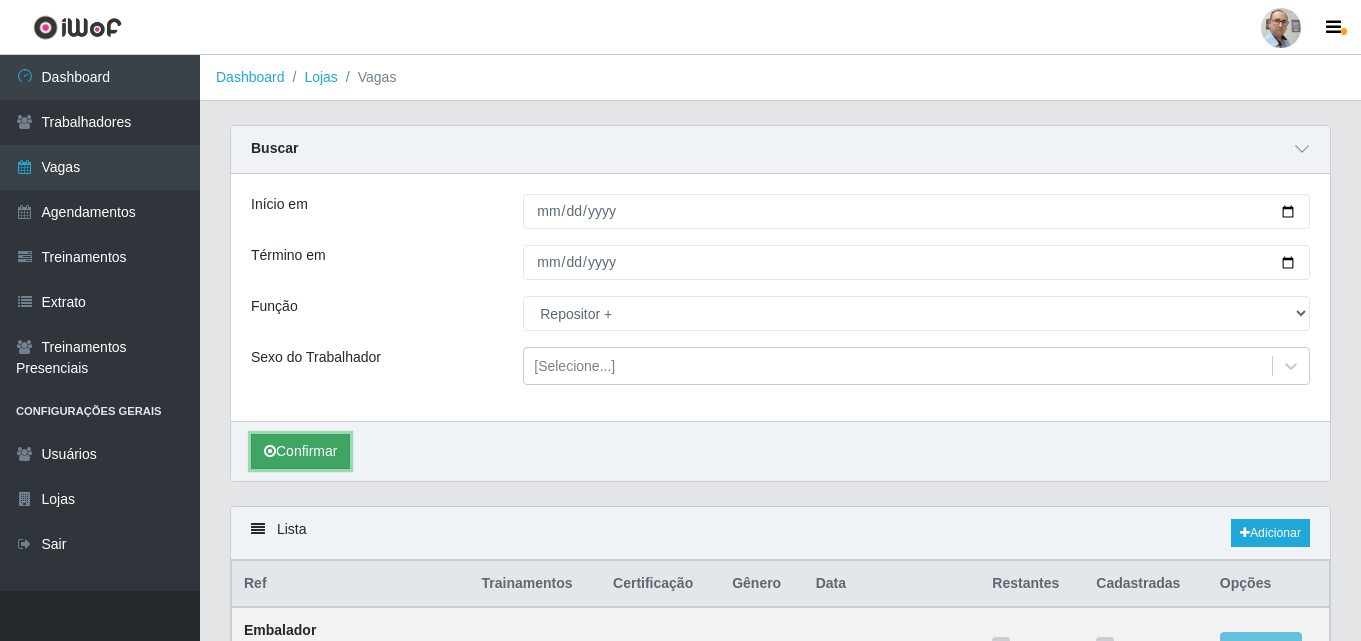 click on "Confirmar" at bounding box center [300, 451] 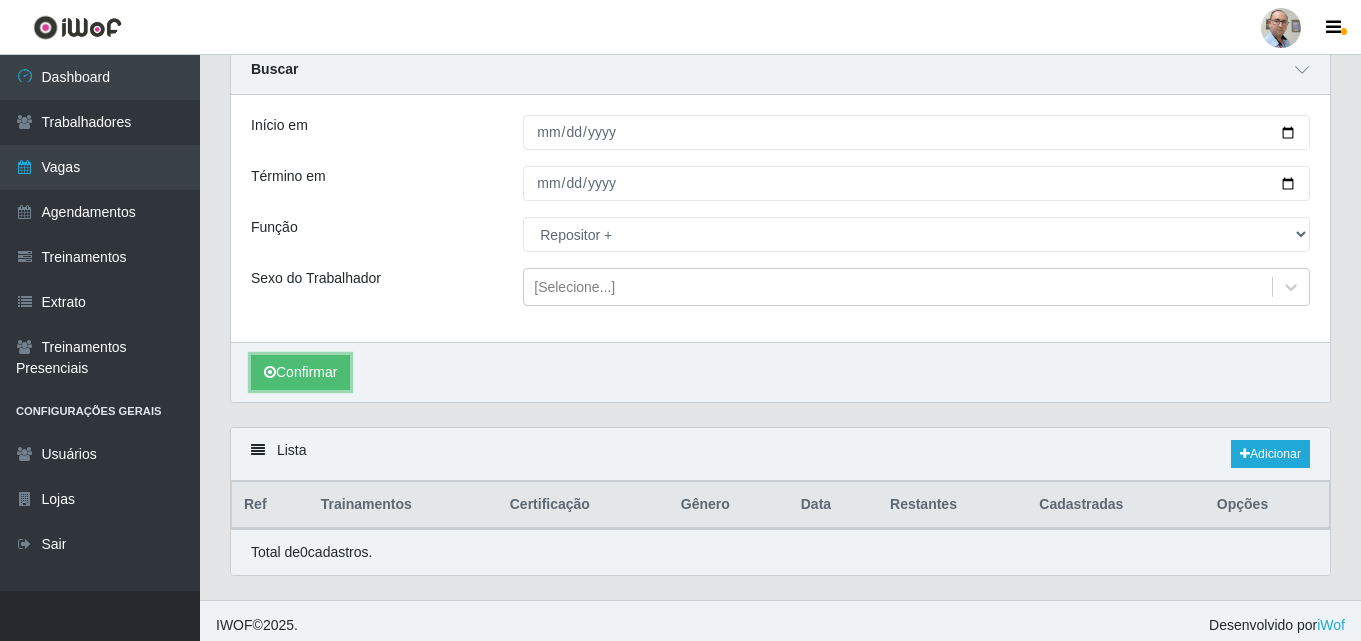 scroll, scrollTop: 89, scrollLeft: 0, axis: vertical 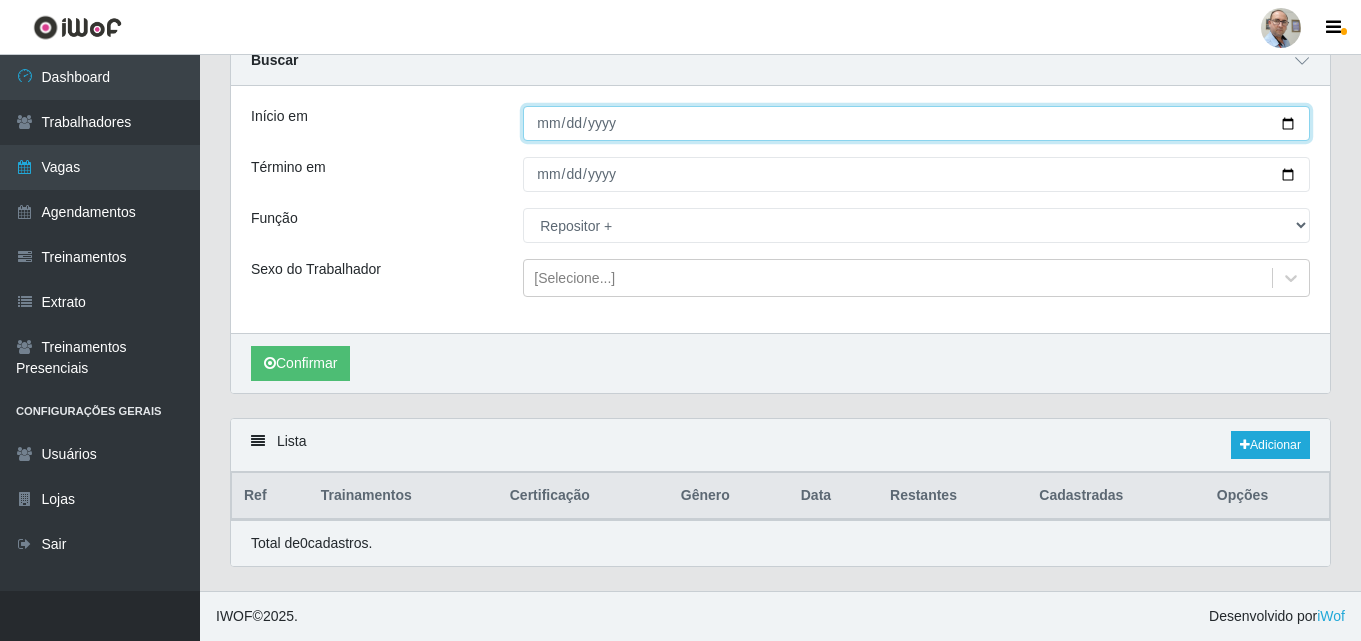 click on "[DATE]" at bounding box center (916, 123) 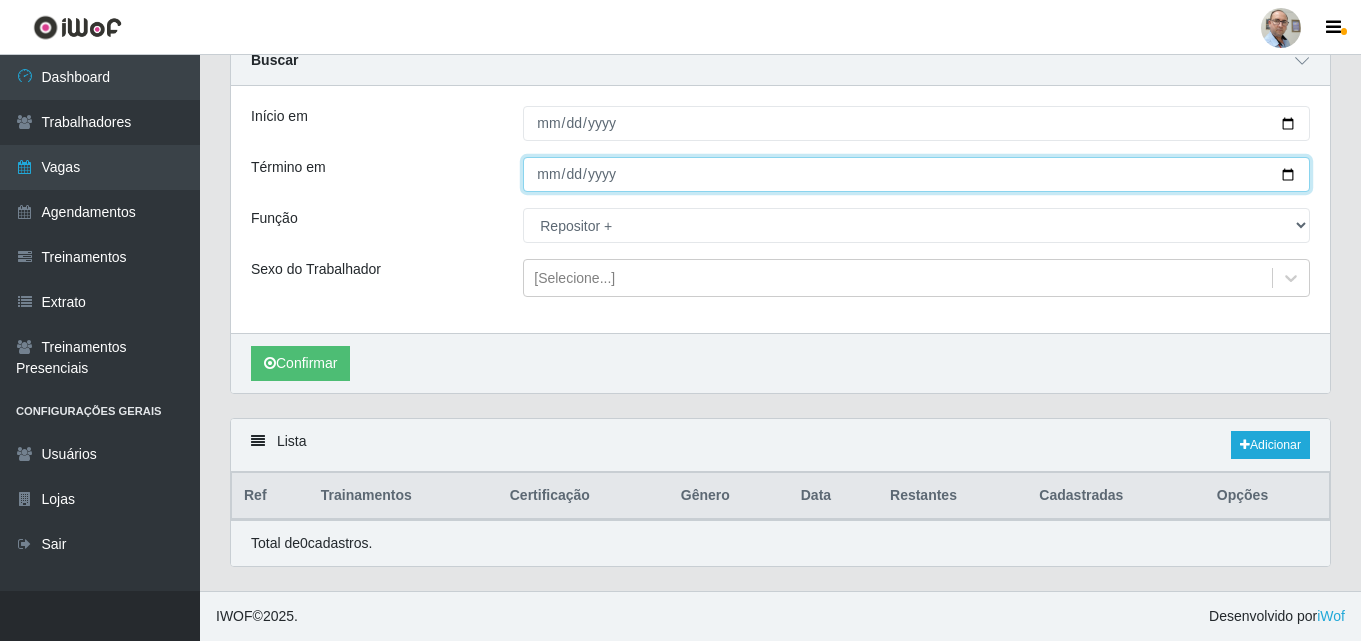click on "Término em" at bounding box center [916, 174] 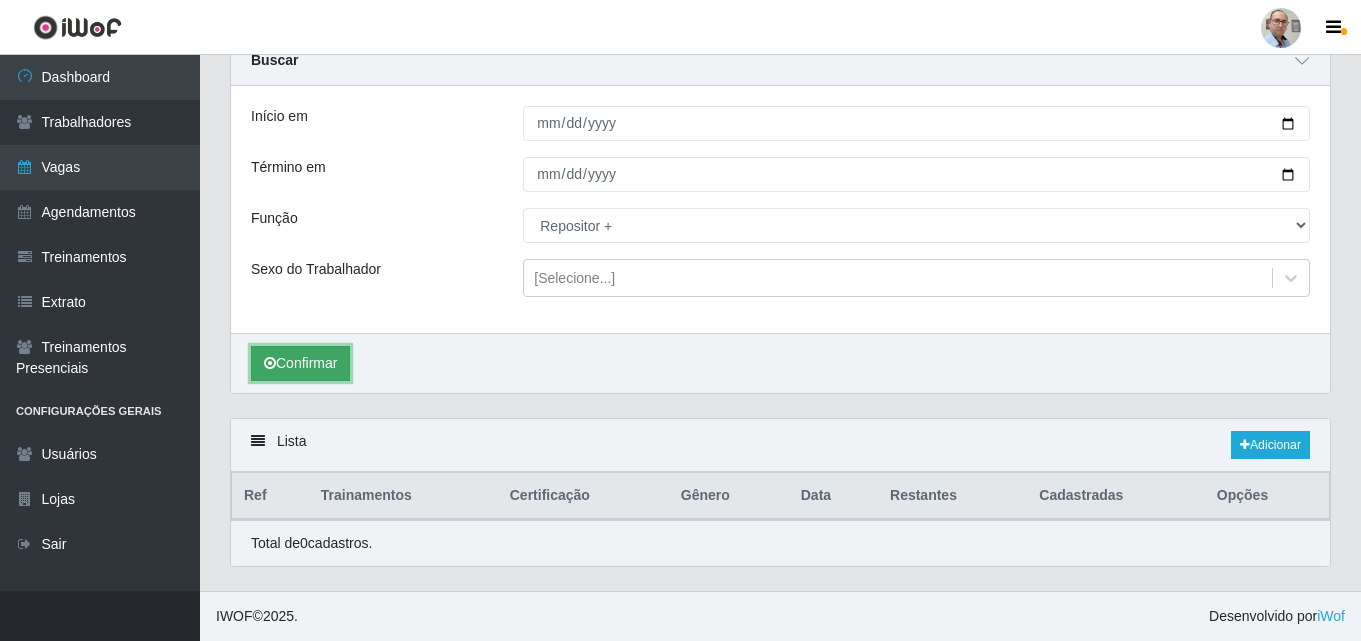 click on "Confirmar" at bounding box center (300, 363) 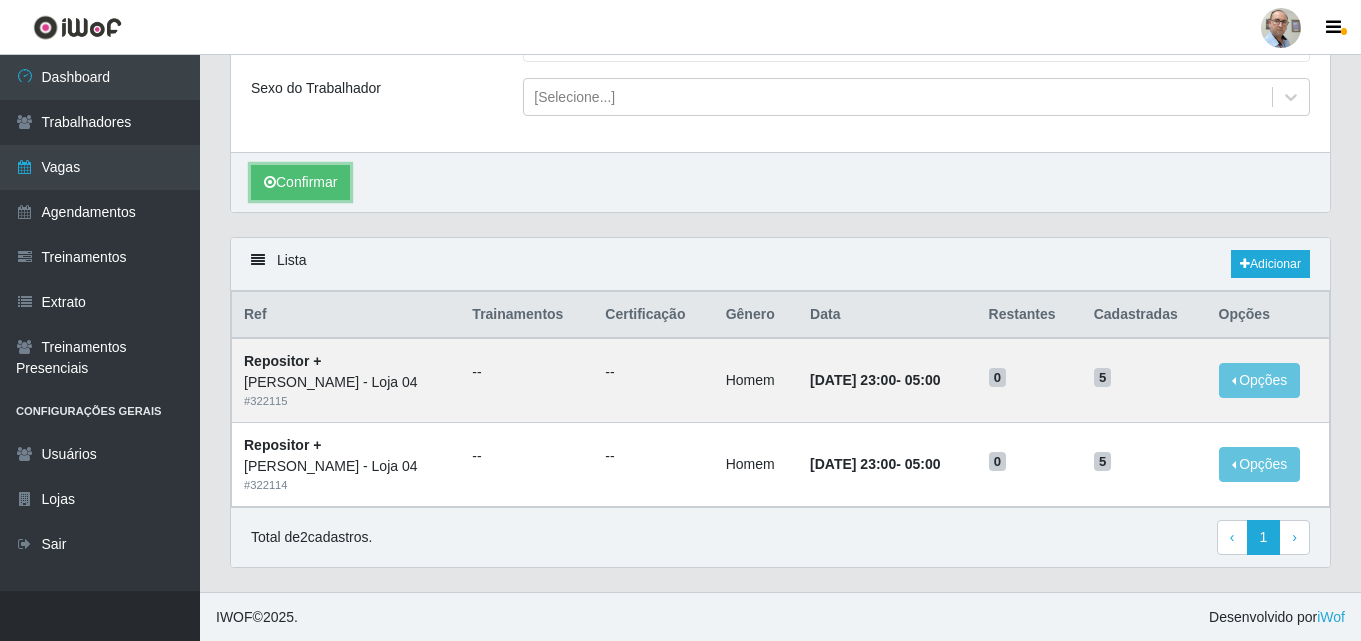 scroll, scrollTop: 271, scrollLeft: 0, axis: vertical 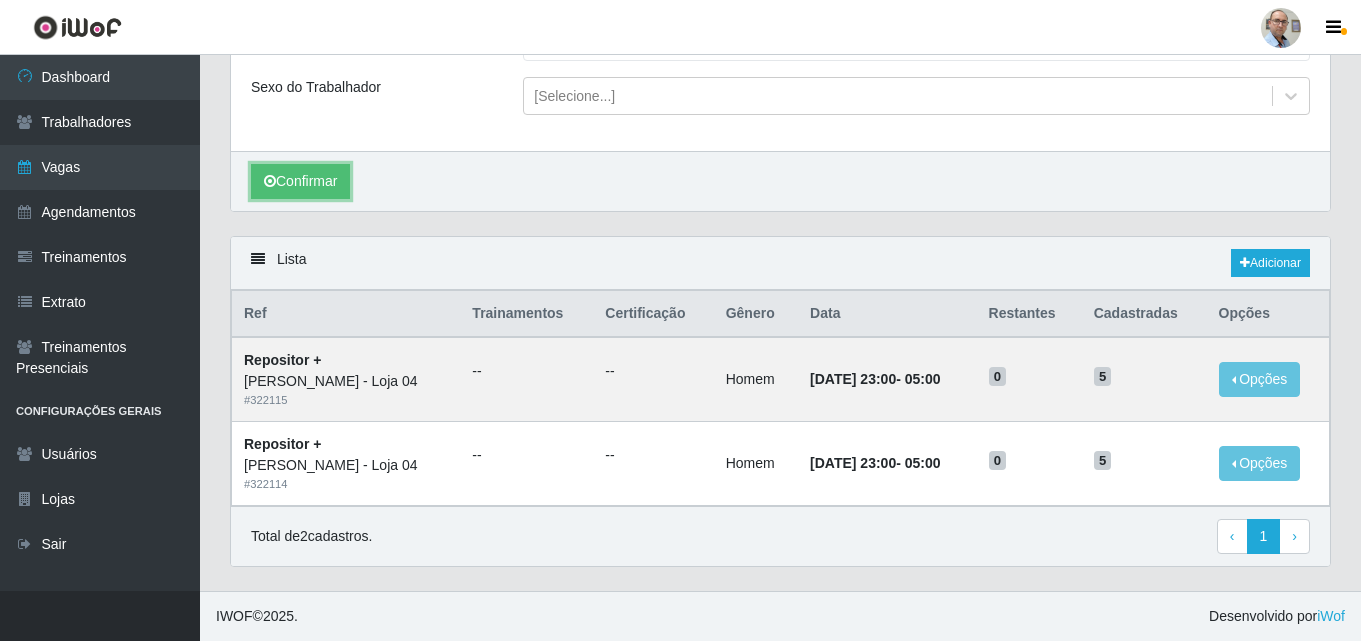 type 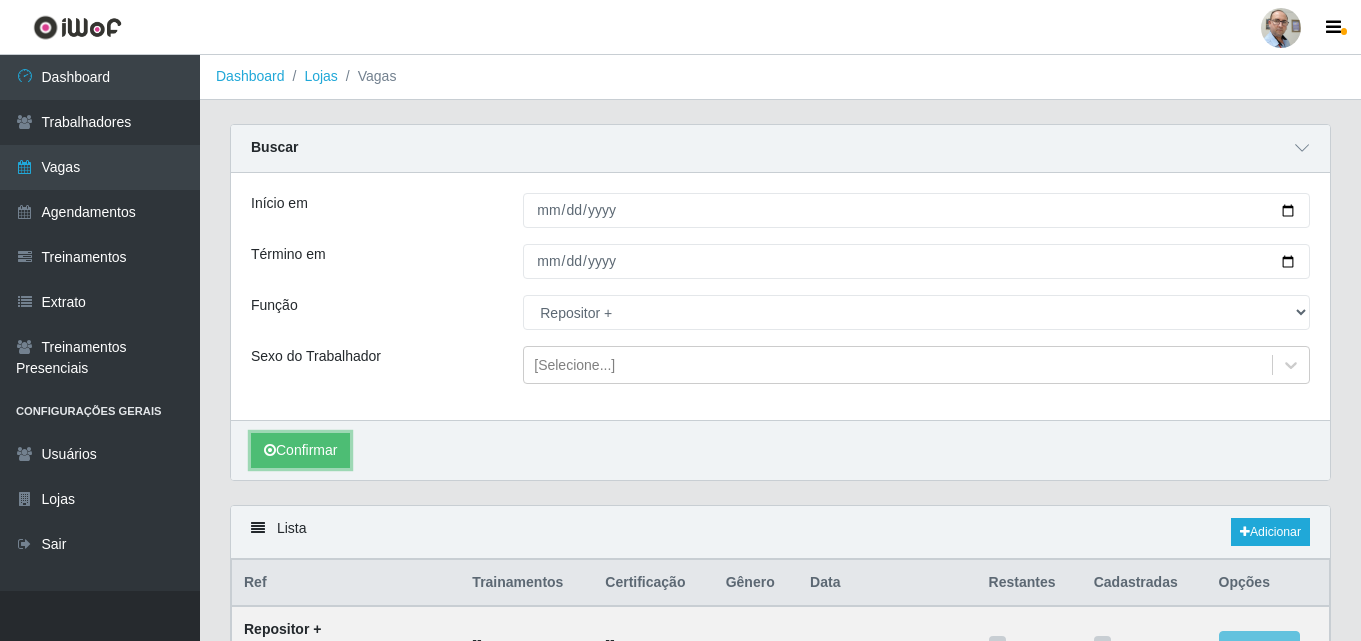 scroll, scrollTop: 0, scrollLeft: 0, axis: both 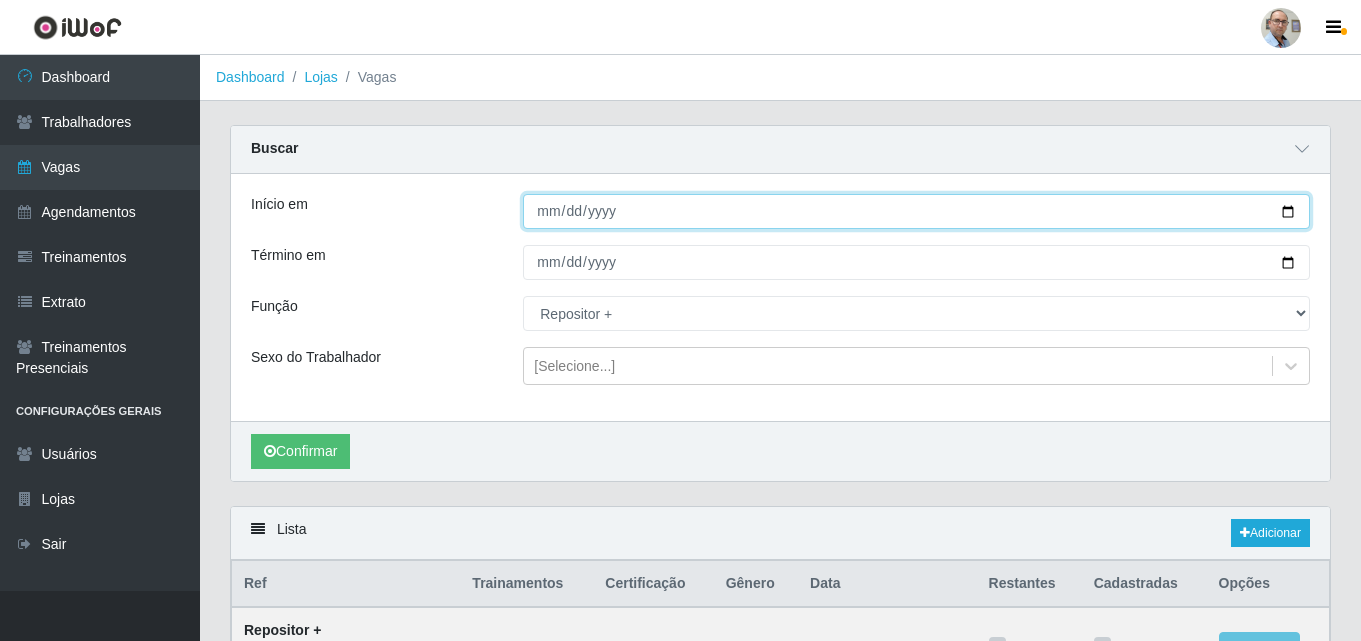 click on "[DATE]" at bounding box center [916, 211] 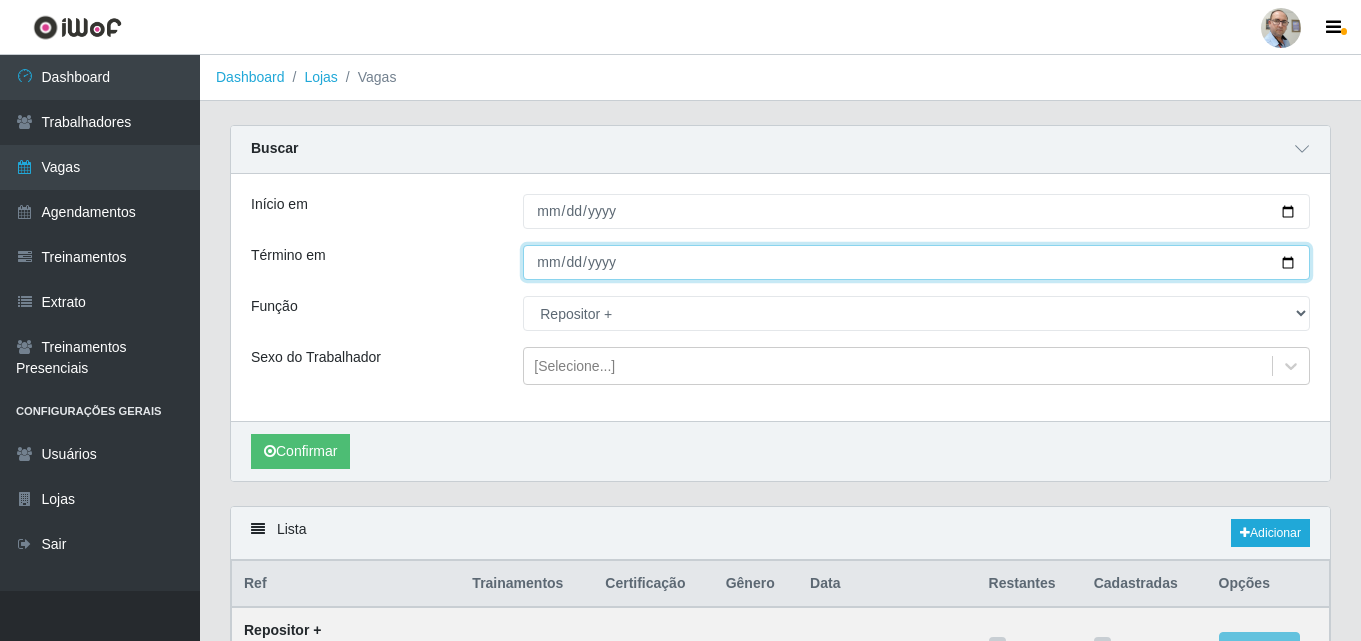 click on "[DATE]" at bounding box center [916, 262] 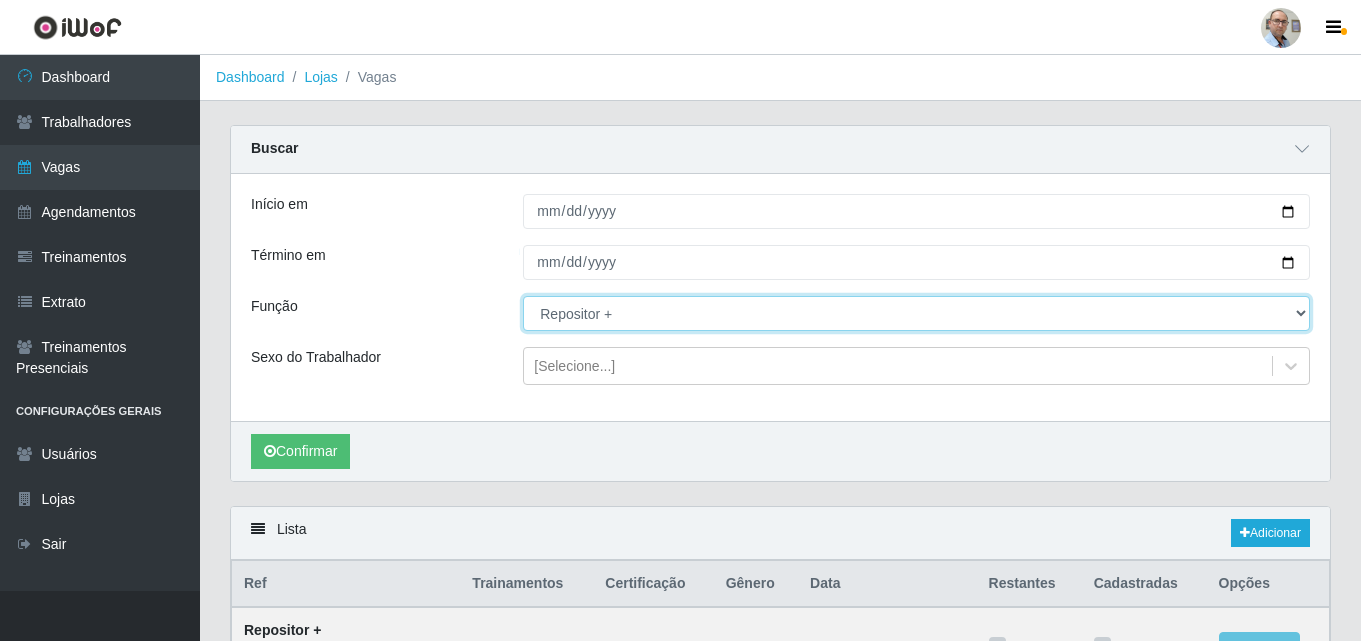 click on "[Selecione...] ASG ASG + ASG ++ Auxiliar de Depósito  Auxiliar de Depósito + Auxiliar de Depósito ++ Auxiliar de Estacionamento Auxiliar de Estacionamento + Auxiliar de Estacionamento ++ Balconista de Frios Balconista de Frios + Balconista de Padaria  Balconista de Padaria + Embalador Embalador + Embalador ++ Operador de Caixa Operador de Caixa + Operador de Caixa ++ Repositor  Repositor + Repositor ++ Repositor de Frios Repositor de Frios + Repositor de Frios ++ Repositor de Hortifruti Repositor de Hortifruti + Repositor de Hortifruti ++" at bounding box center (916, 313) 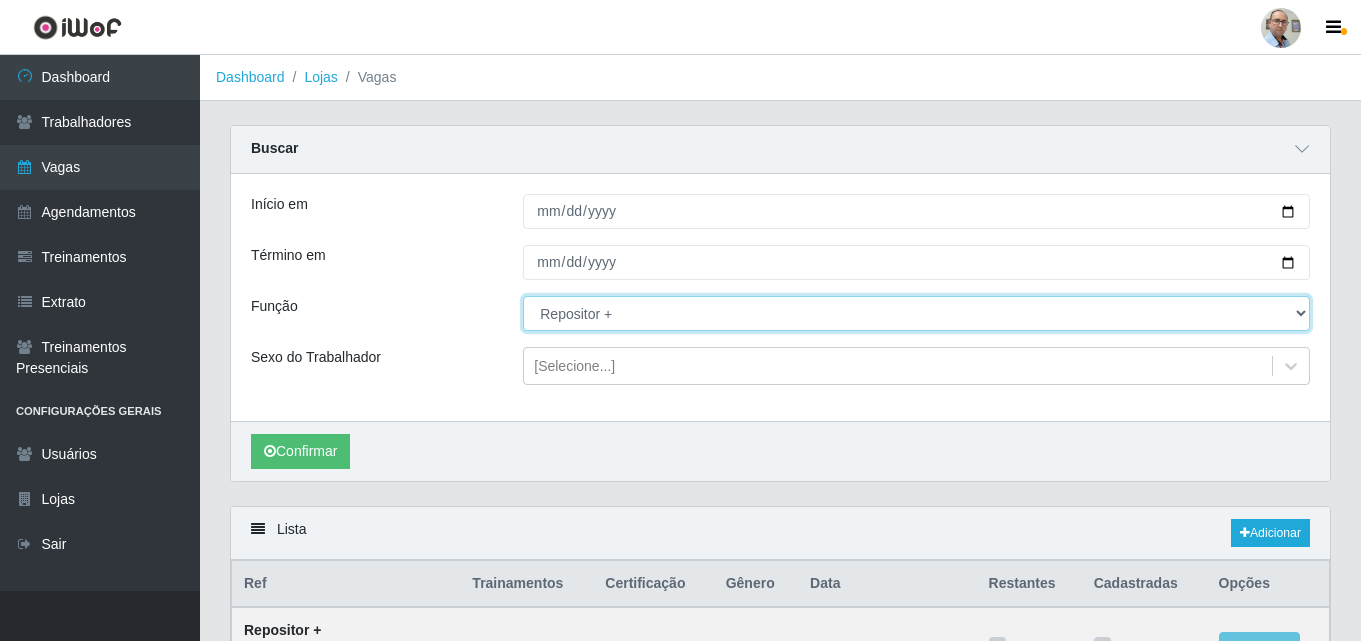 click on "[Selecione...] ASG ASG + ASG ++ Auxiliar de Depósito  Auxiliar de Depósito + Auxiliar de Depósito ++ Auxiliar de Estacionamento Auxiliar de Estacionamento + Auxiliar de Estacionamento ++ Balconista de Frios Balconista de Frios + Balconista de Padaria  Balconista de Padaria + Embalador Embalador + Embalador ++ Operador de Caixa Operador de Caixa + Operador de Caixa ++ Repositor  Repositor + Repositor ++ Repositor de Frios Repositor de Frios + Repositor de Frios ++ Repositor de Hortifruti Repositor de Hortifruti + Repositor de Hortifruti ++" at bounding box center [916, 313] 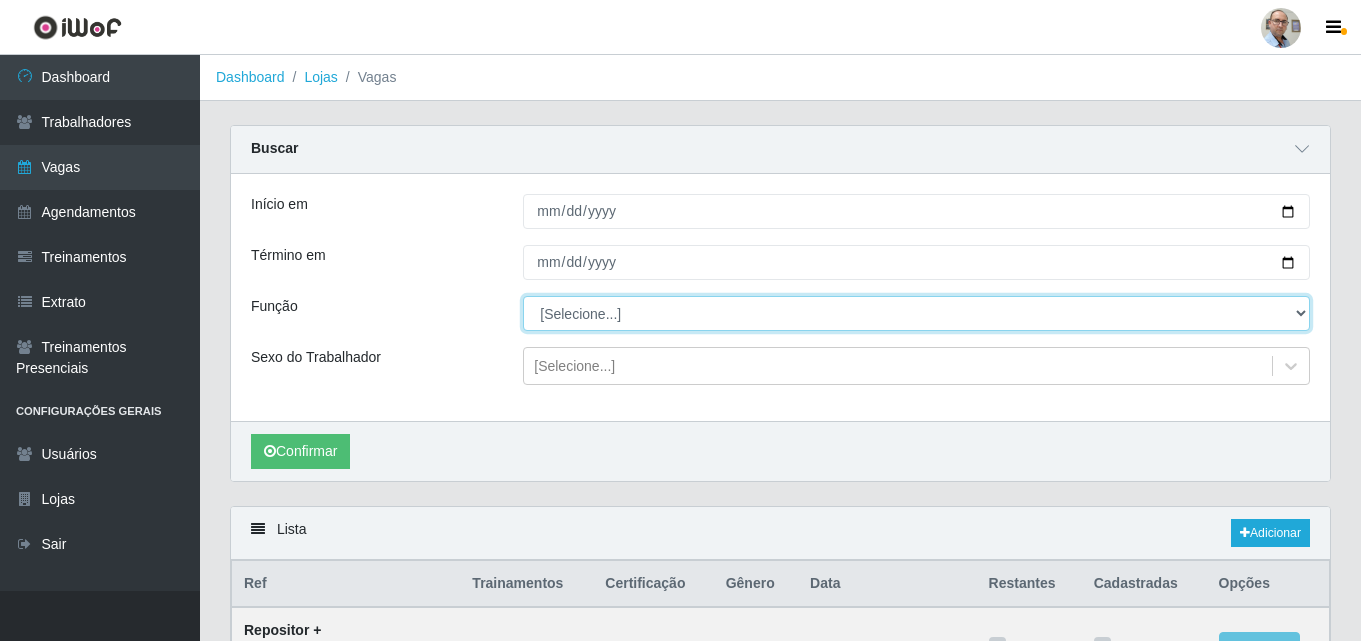 click on "[Selecione...] ASG ASG + ASG ++ Auxiliar de Depósito  Auxiliar de Depósito + Auxiliar de Depósito ++ Auxiliar de Estacionamento Auxiliar de Estacionamento + Auxiliar de Estacionamento ++ Balconista de Frios Balconista de Frios + Balconista de Padaria  Balconista de Padaria + Embalador Embalador + Embalador ++ Operador de Caixa Operador de Caixa + Operador de Caixa ++ Repositor  Repositor + Repositor ++ Repositor de Frios Repositor de Frios + Repositor de Frios ++ Repositor de Hortifruti Repositor de Hortifruti + Repositor de Hortifruti ++" at bounding box center [916, 313] 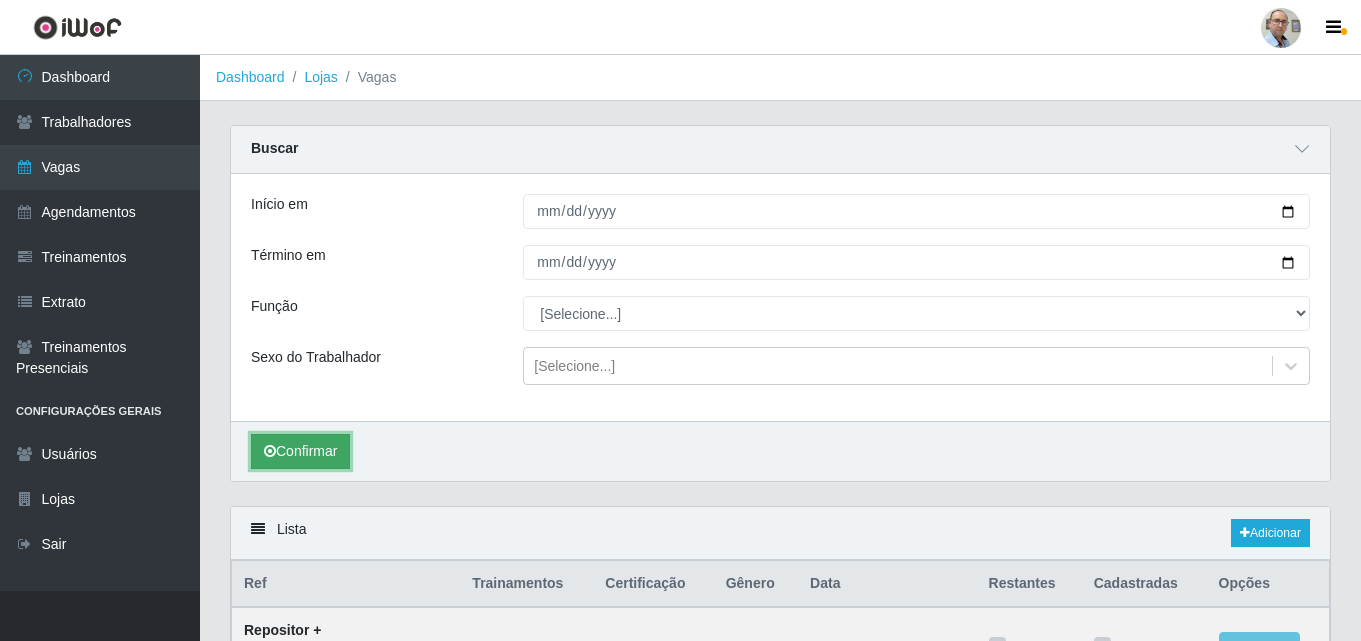 click on "Confirmar" at bounding box center (300, 451) 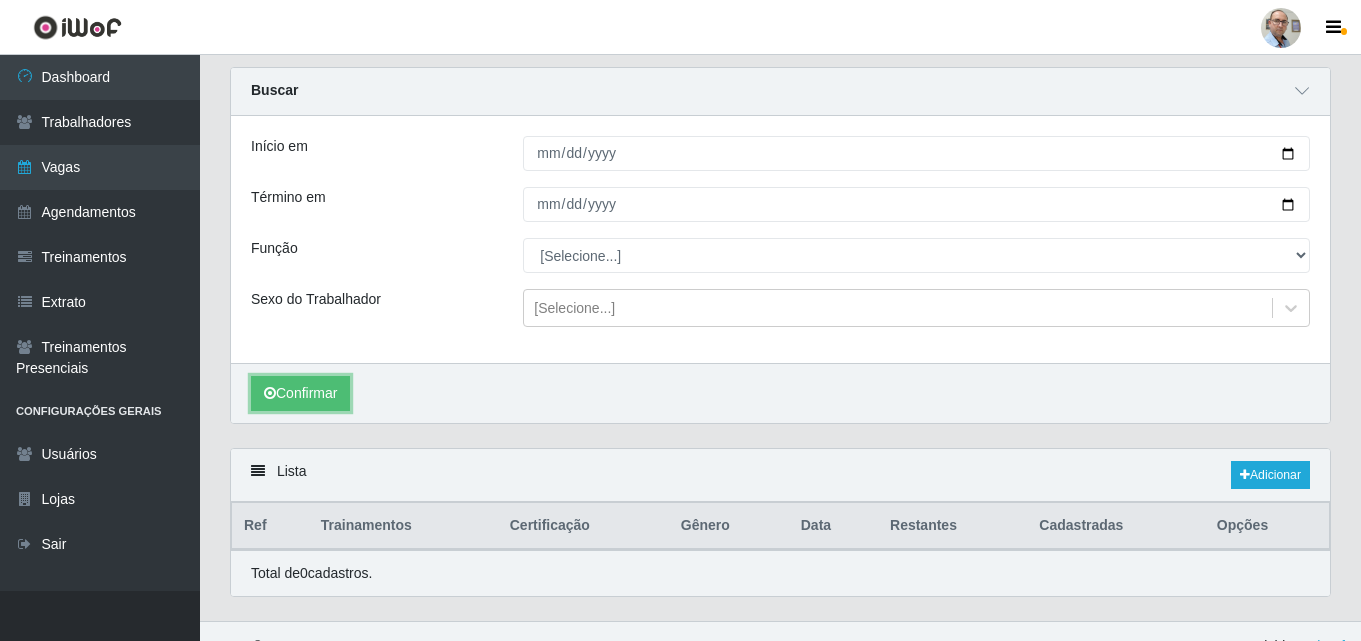 scroll, scrollTop: 89, scrollLeft: 0, axis: vertical 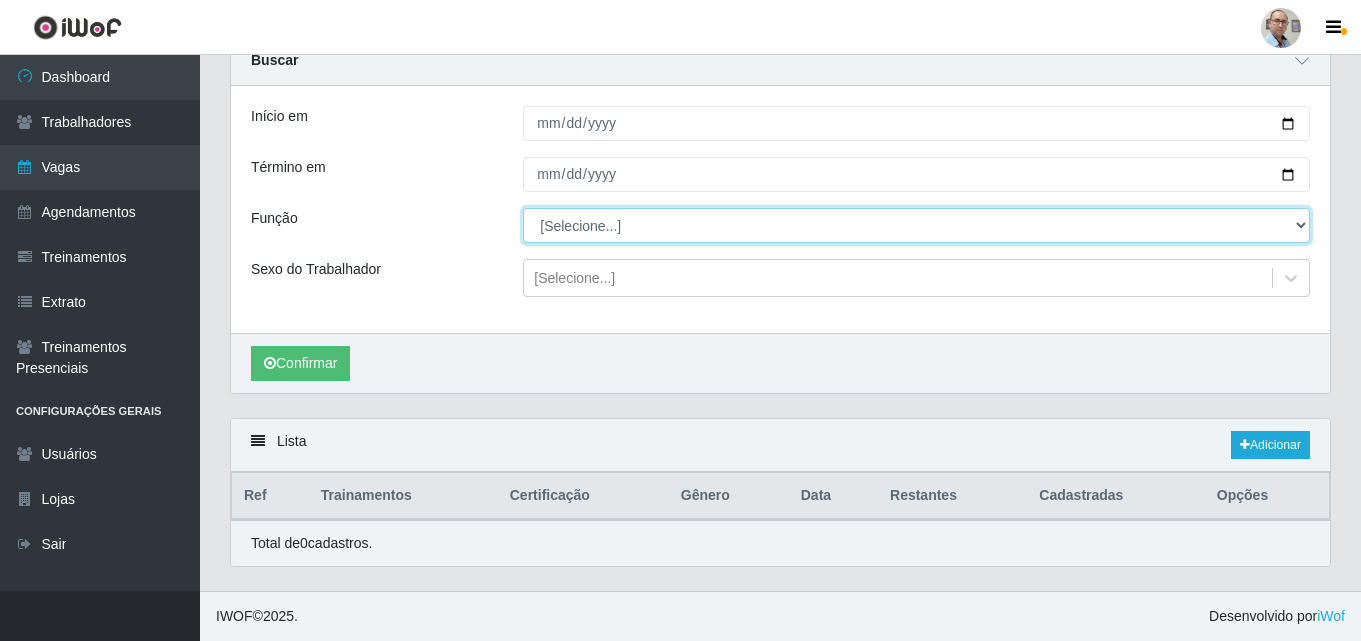 click on "[Selecione...] ASG ASG + ASG ++ Auxiliar de Depósito  Auxiliar de Depósito + Auxiliar de Depósito ++ Auxiliar de Estacionamento Auxiliar de Estacionamento + Auxiliar de Estacionamento ++ Balconista de Frios Balconista de Frios + Balconista de Padaria  Balconista de Padaria + Embalador Embalador + Embalador ++ Operador de Caixa Operador de Caixa + Operador de Caixa ++ Repositor  Repositor + Repositor ++ Repositor de Frios Repositor de Frios + Repositor de Frios ++ Repositor de Hortifruti Repositor de Hortifruti + Repositor de Hortifruti ++" at bounding box center (916, 225) 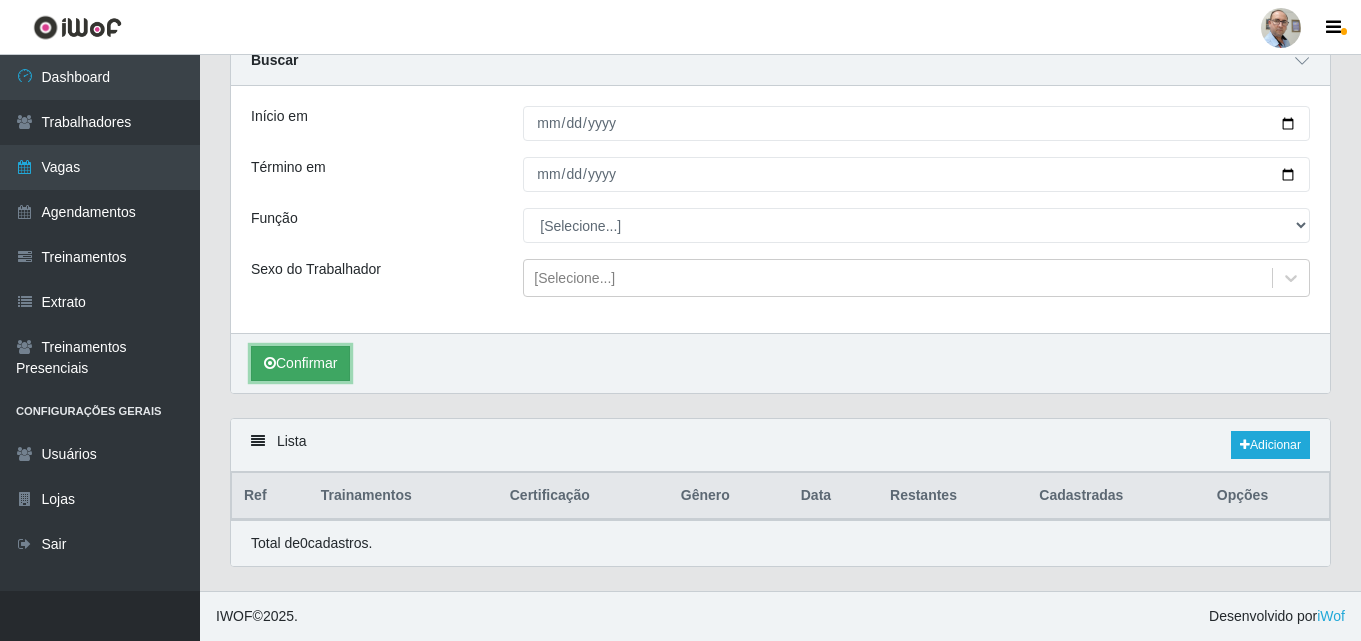 click on "Confirmar" at bounding box center (300, 363) 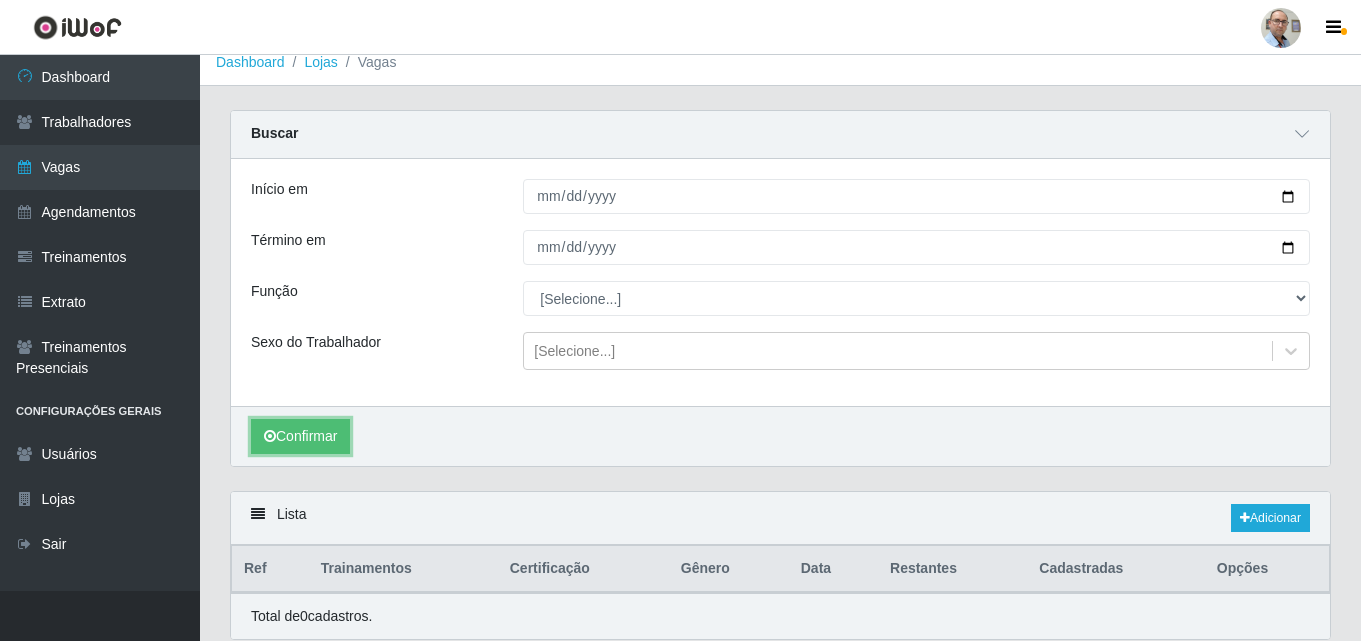 scroll, scrollTop: 0, scrollLeft: 0, axis: both 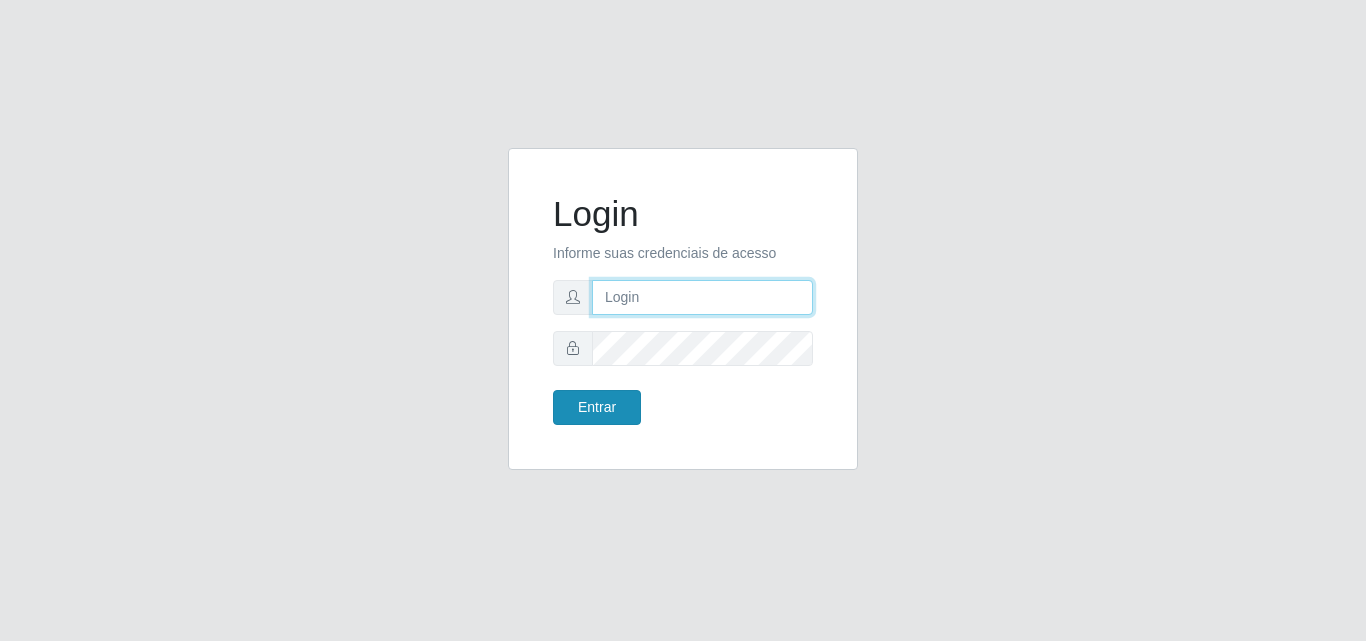 type on "[EMAIL_ADDRESS][DOMAIN_NAME]" 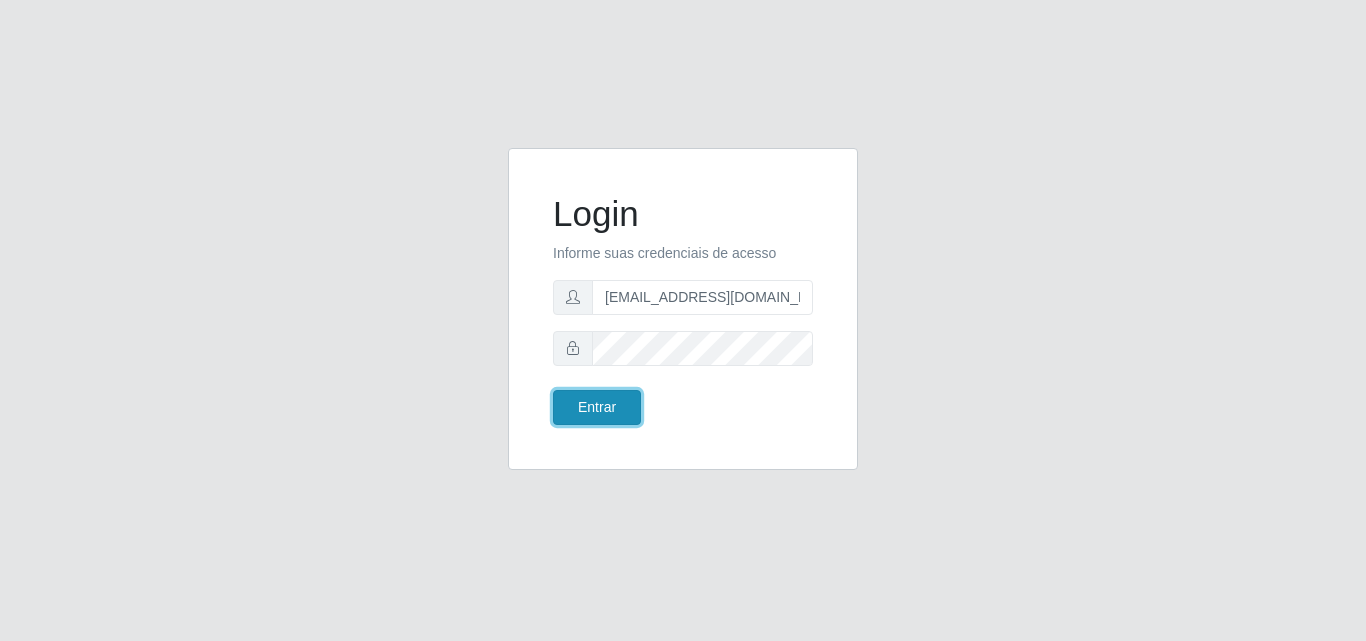 click on "Entrar" at bounding box center (597, 407) 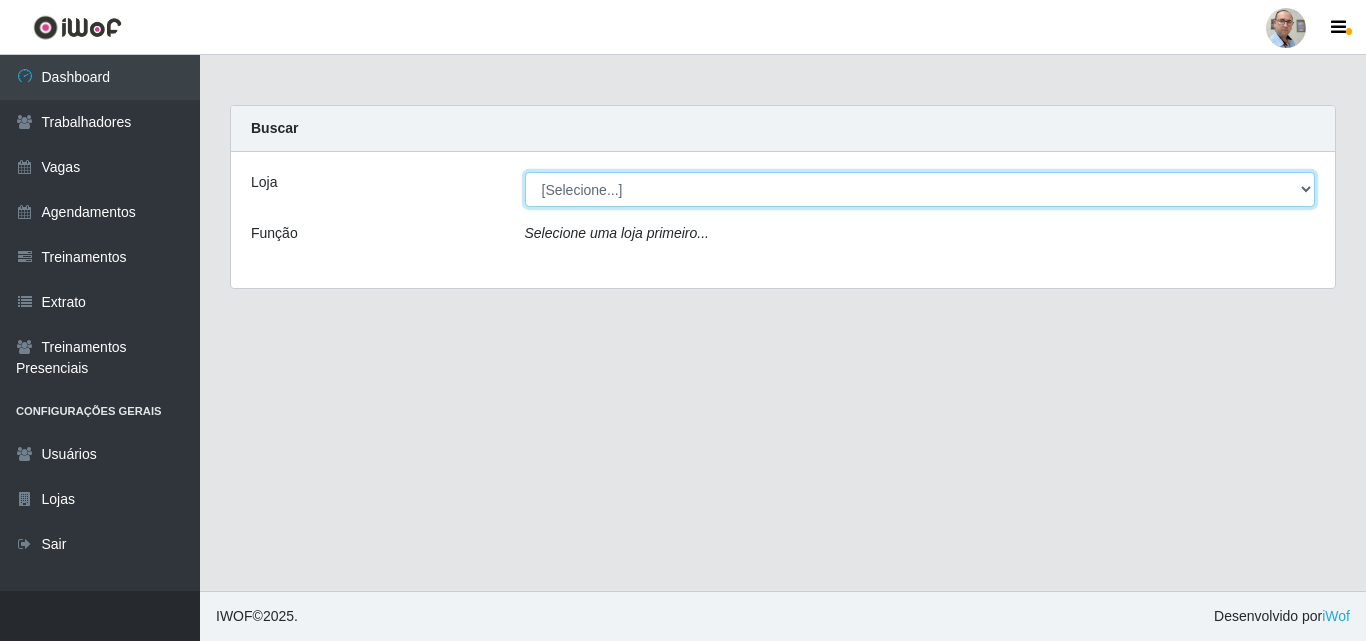 click on "[Selecione...] Mar Vermelho - Loja 04" at bounding box center [920, 189] 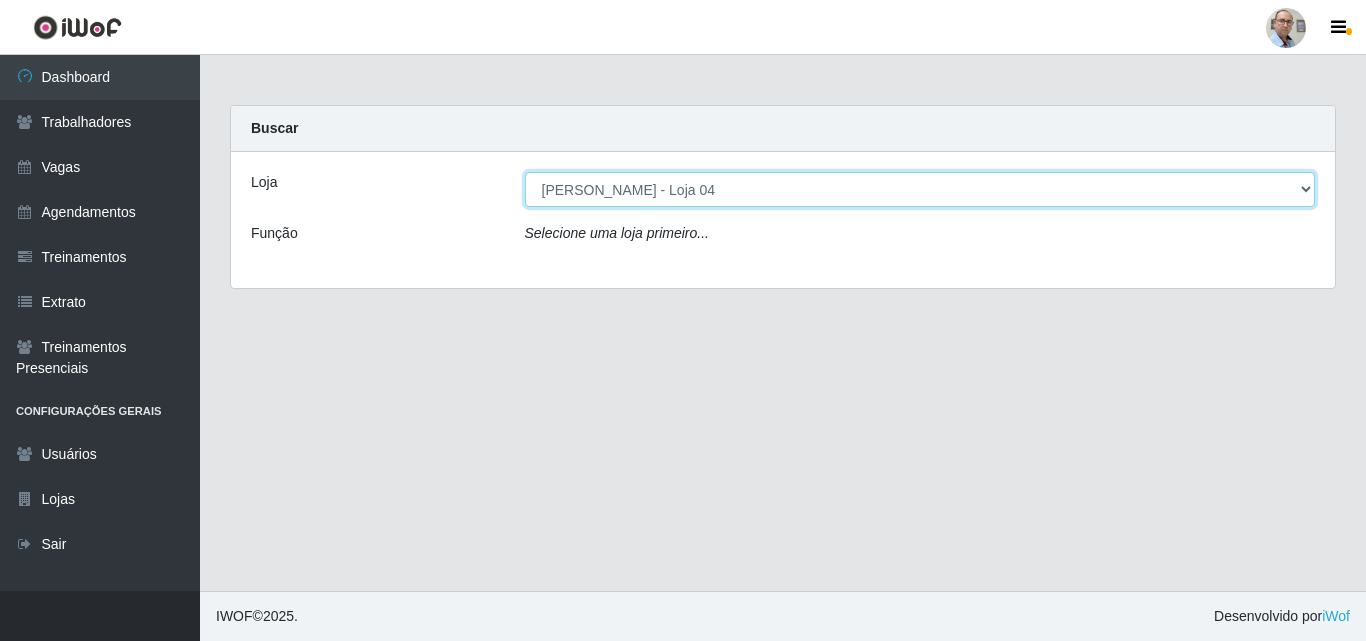 click on "[Selecione...] Mar Vermelho - Loja 04" at bounding box center (920, 189) 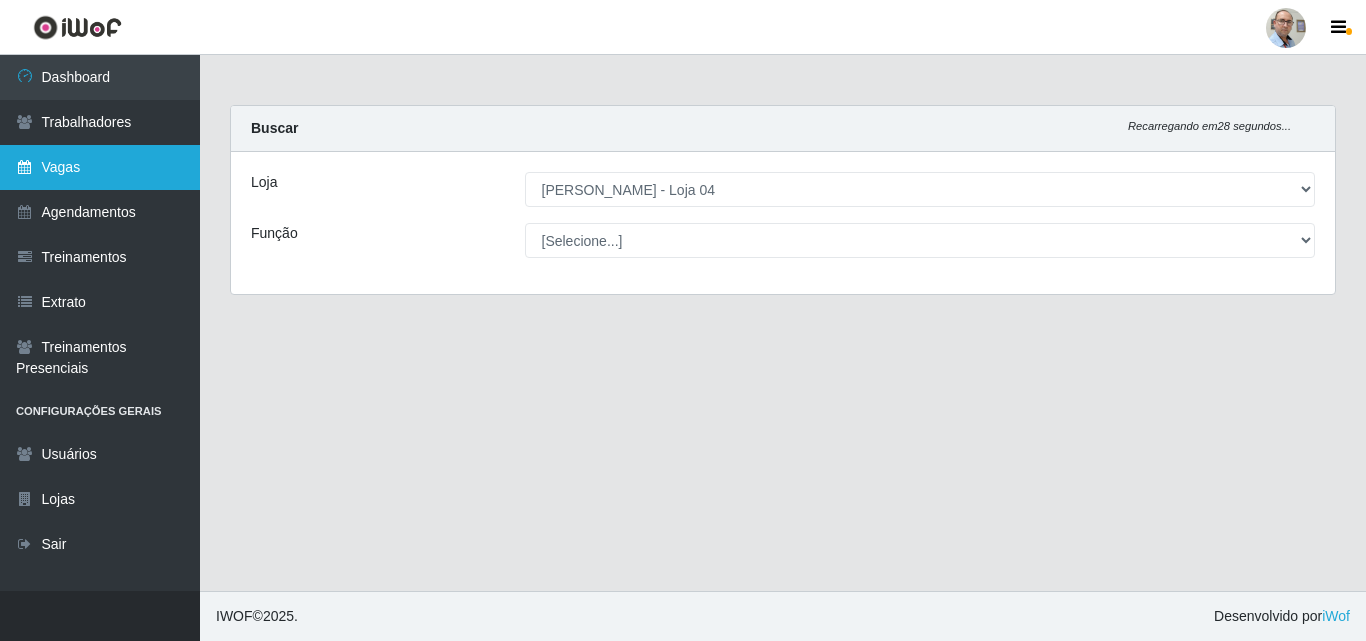 click on "Vagas" at bounding box center (100, 167) 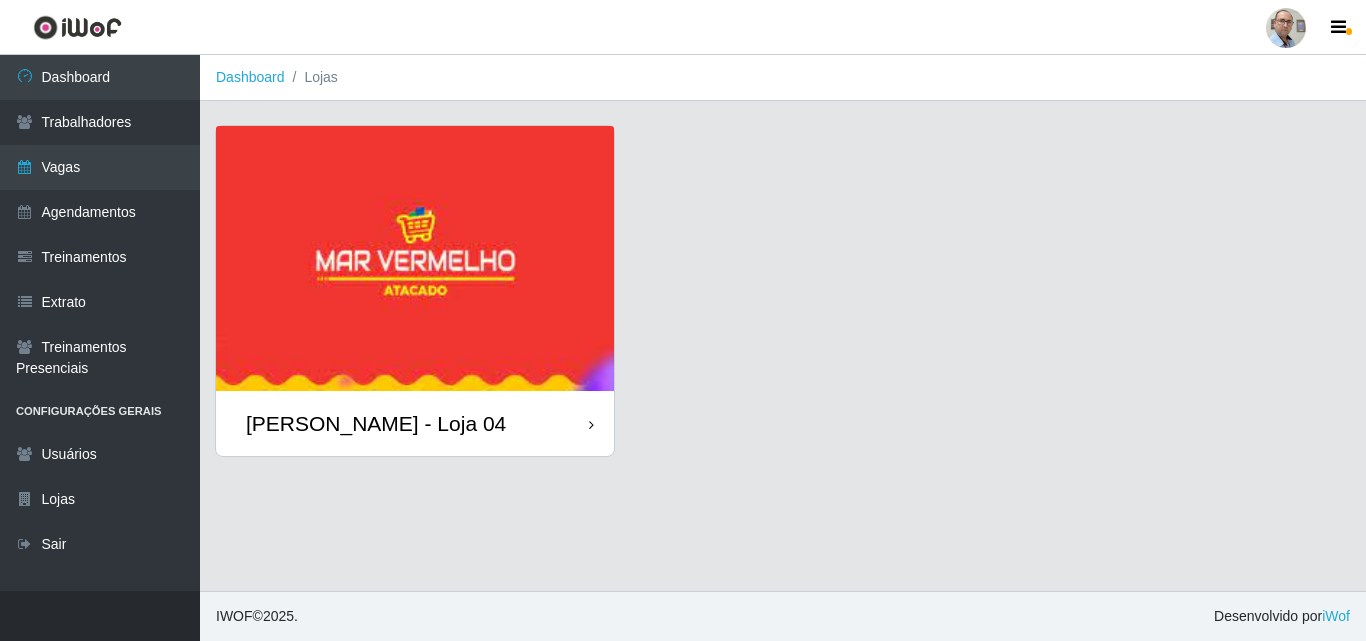 click on "[PERSON_NAME] - Loja 04" at bounding box center (415, 423) 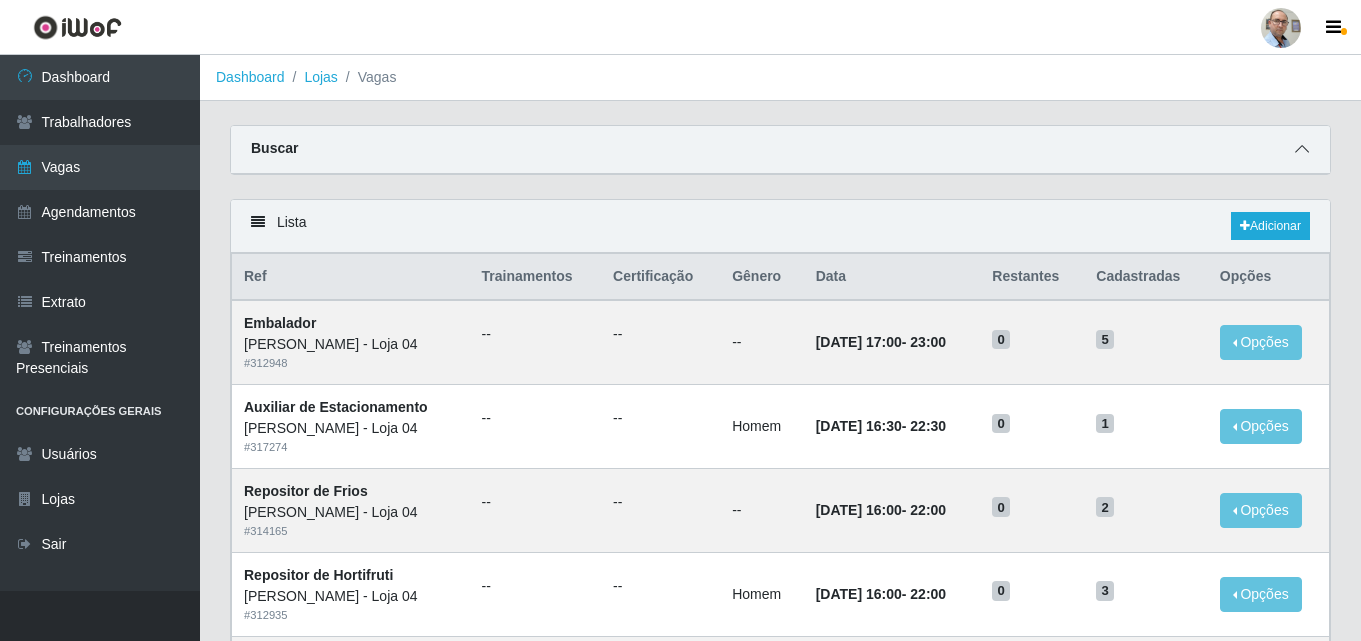 click at bounding box center (1302, 149) 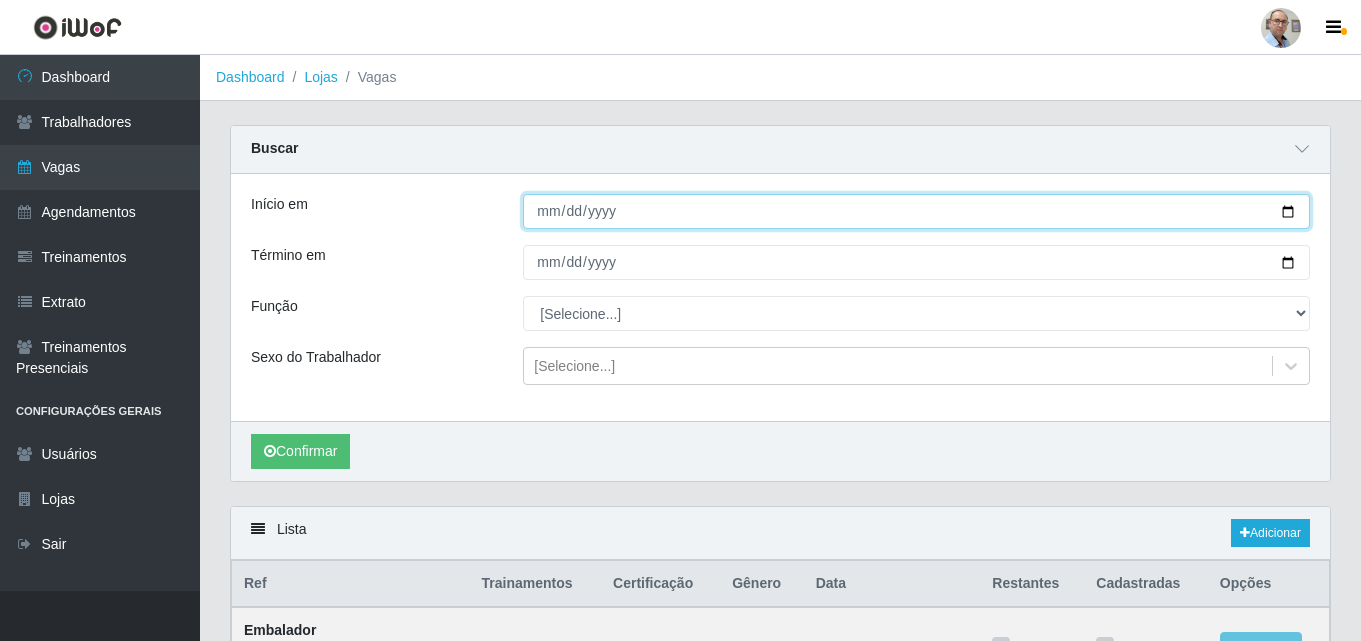 click on "Início em" at bounding box center (916, 211) 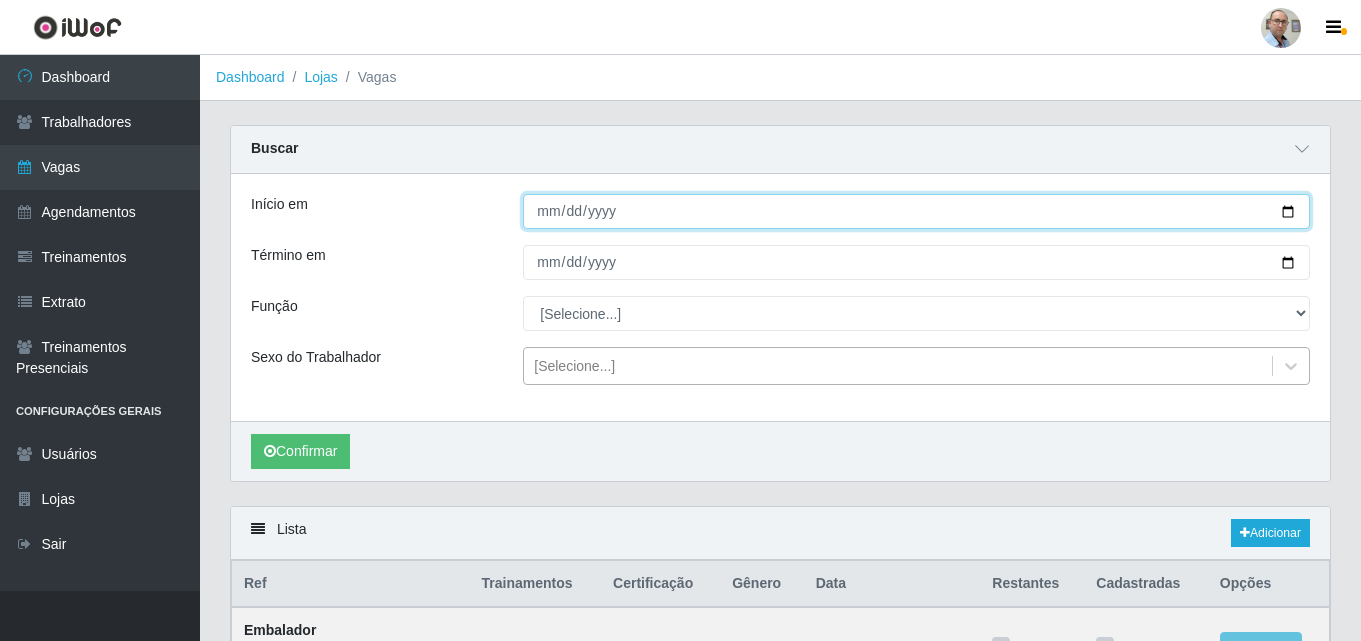 type on "[DATE]" 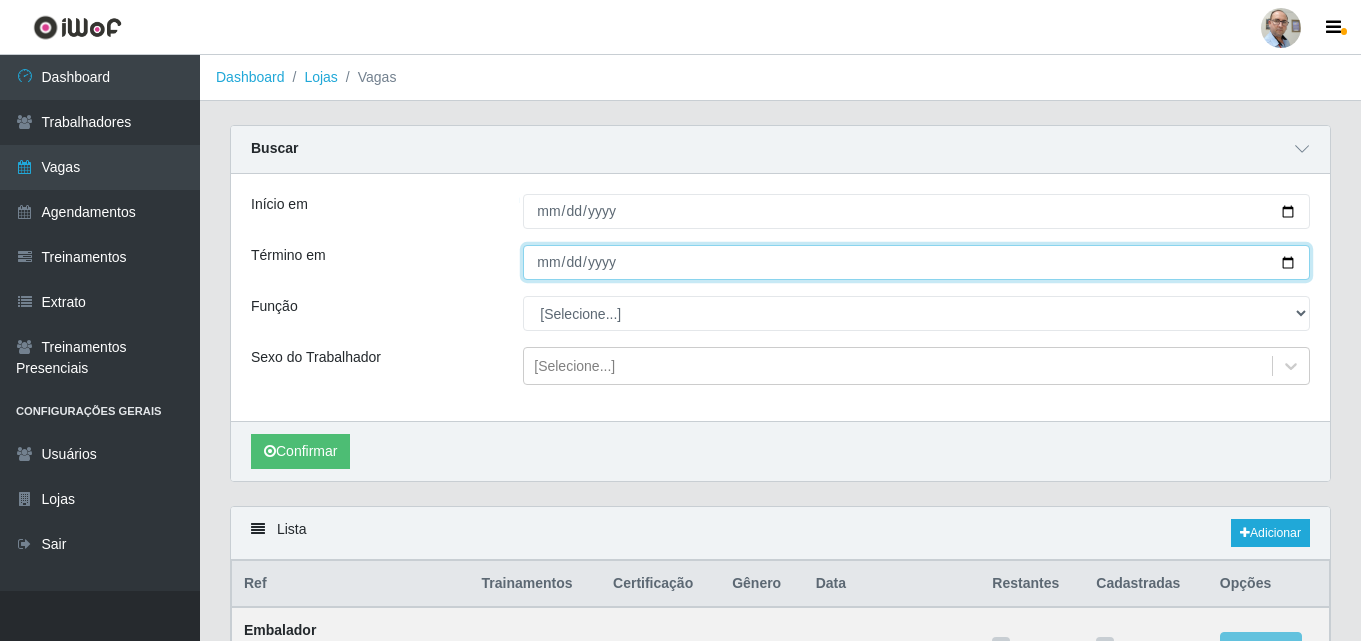 click on "Término em" at bounding box center (916, 262) 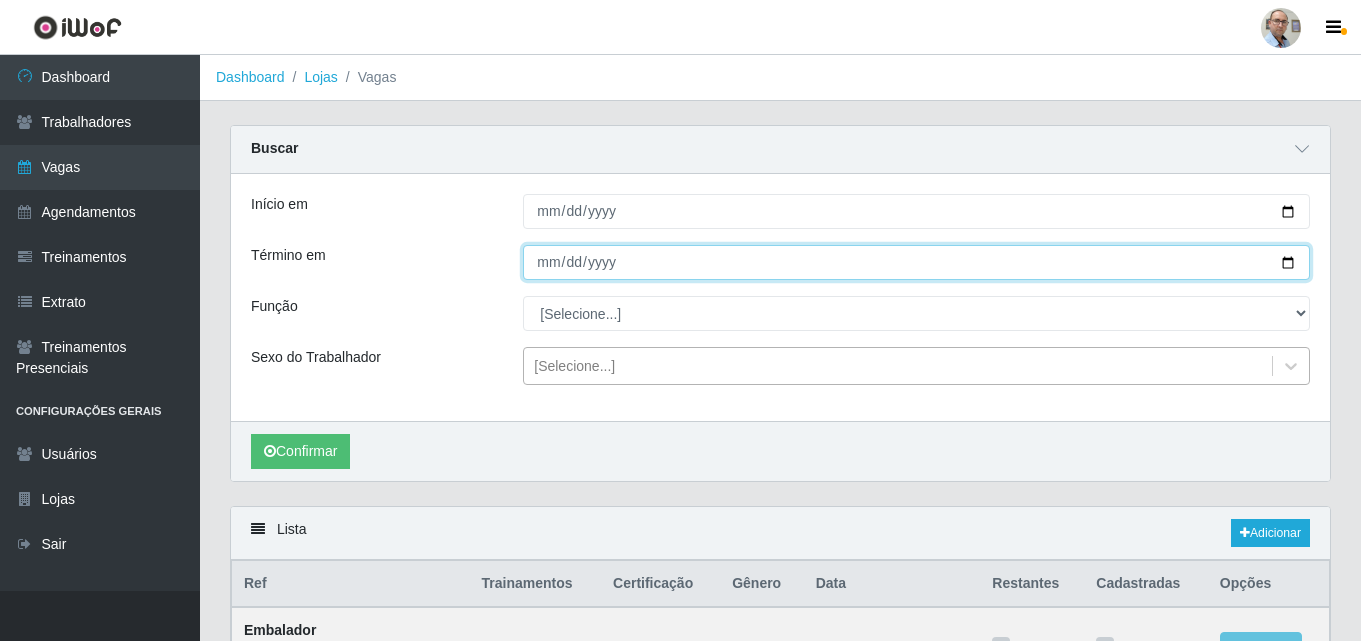 type on "[DATE]" 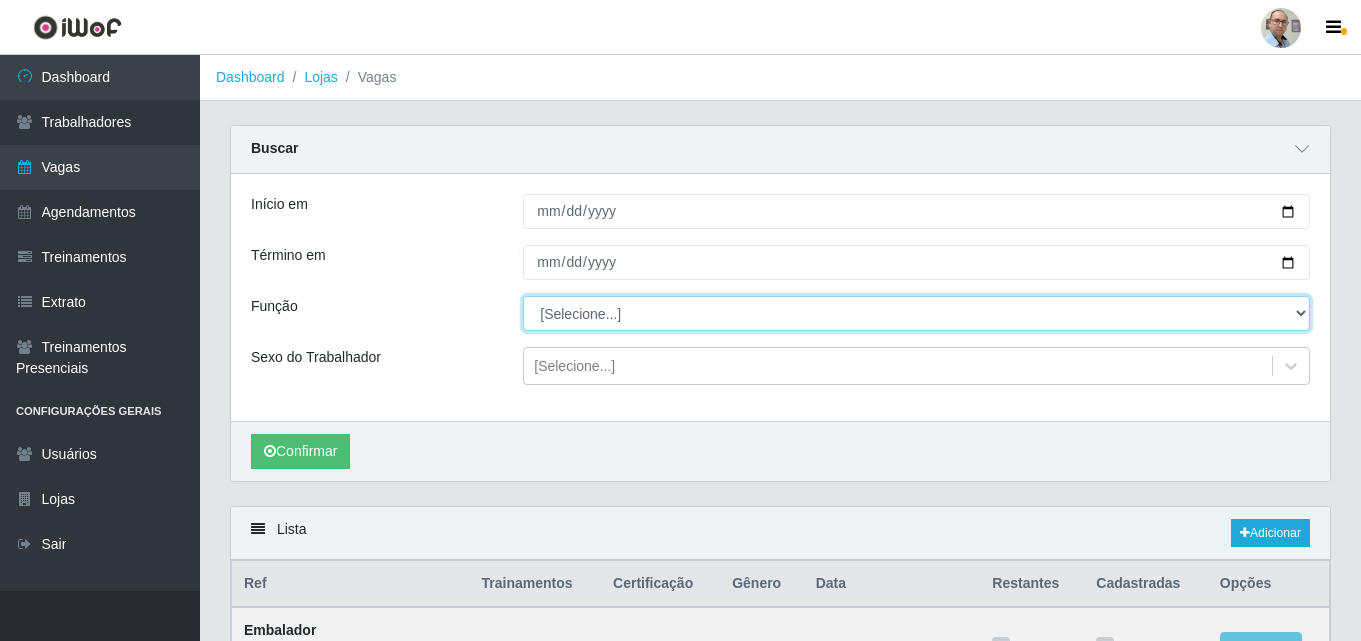 click on "[Selecione...] ASG ASG + ASG ++ Auxiliar de Depósito  Auxiliar de Depósito + Auxiliar de Depósito ++ Auxiliar de Estacionamento Auxiliar de Estacionamento + Auxiliar de Estacionamento ++ Balconista de Frios Balconista de Frios + Balconista de Padaria  Balconista de Padaria + Embalador Embalador + Embalador ++ Operador de Caixa Operador de Caixa + Operador de Caixa ++ Repositor  Repositor + Repositor ++ Repositor de Frios Repositor de Frios + Repositor de Frios ++ Repositor de Hortifruti Repositor de Hortifruti + Repositor de Hortifruti ++" at bounding box center [916, 313] 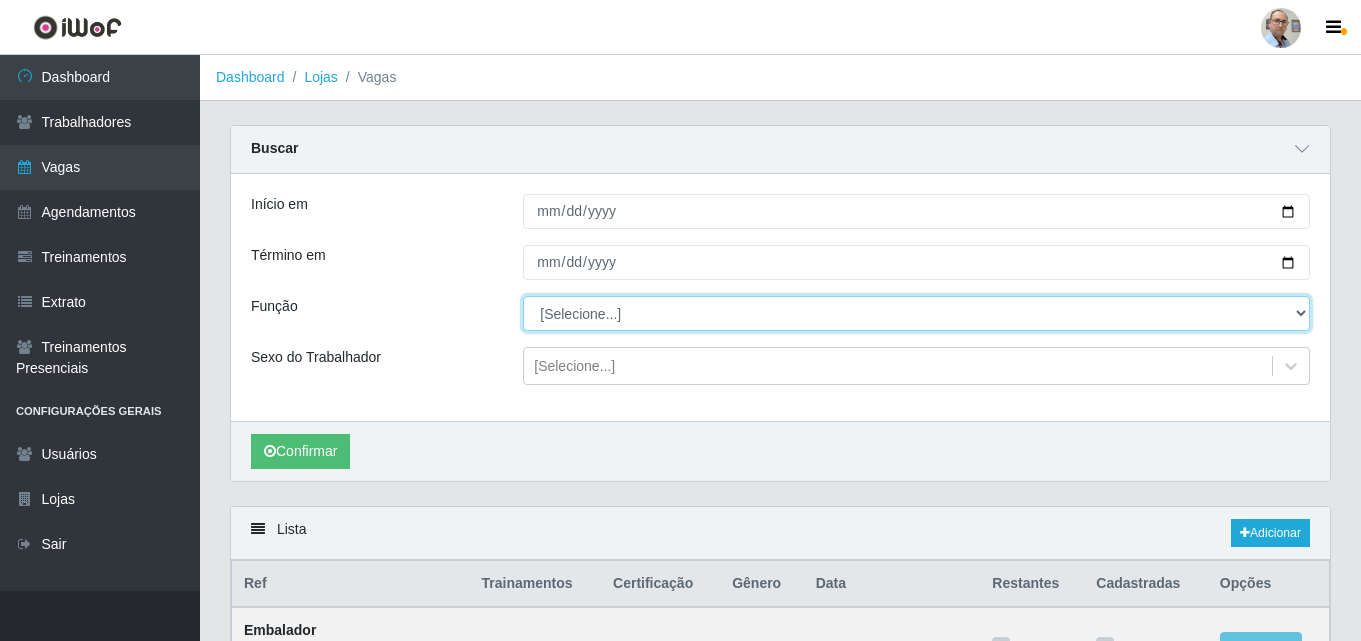 click on "[Selecione...] ASG ASG + ASG ++ Auxiliar de Depósito  Auxiliar de Depósito + Auxiliar de Depósito ++ Auxiliar de Estacionamento Auxiliar de Estacionamento + Auxiliar de Estacionamento ++ Balconista de Frios Balconista de Frios + Balconista de Padaria  Balconista de Padaria + Embalador Embalador + Embalador ++ Operador de Caixa Operador de Caixa + Operador de Caixa ++ Repositor  Repositor + Repositor ++ Repositor de Frios Repositor de Frios + Repositor de Frios ++ Repositor de Hortifruti Repositor de Hortifruti + Repositor de Hortifruti ++" at bounding box center (916, 313) 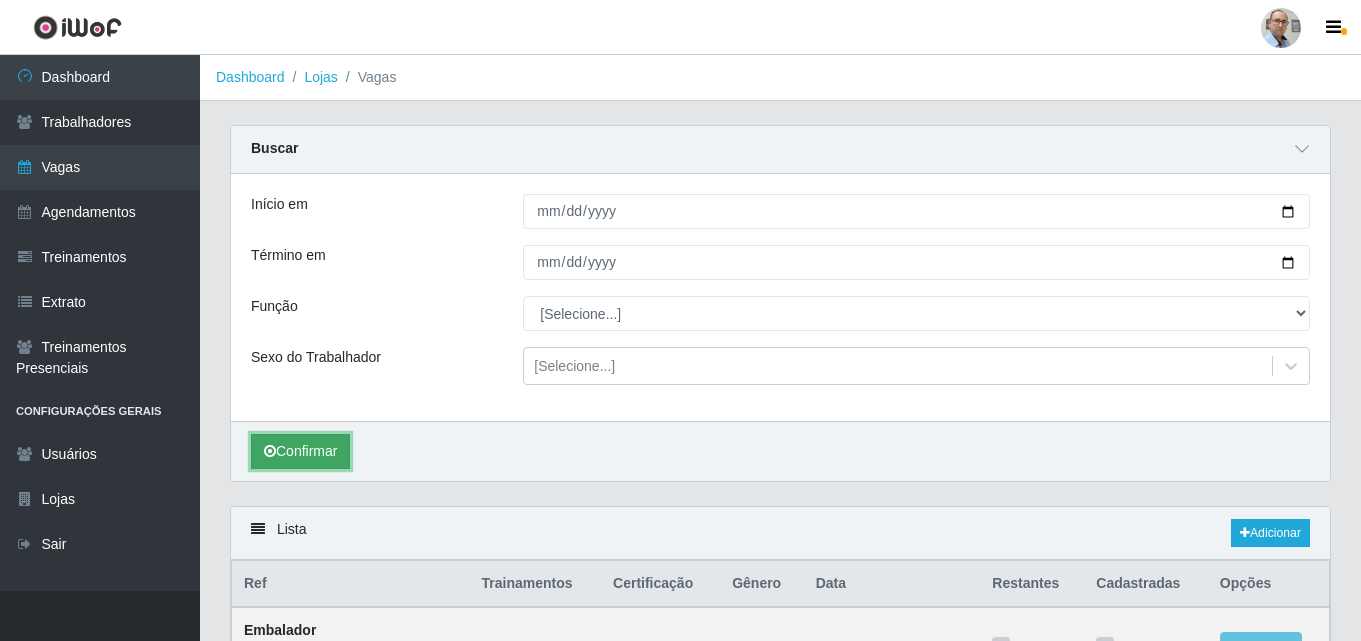 click on "Confirmar" at bounding box center (300, 451) 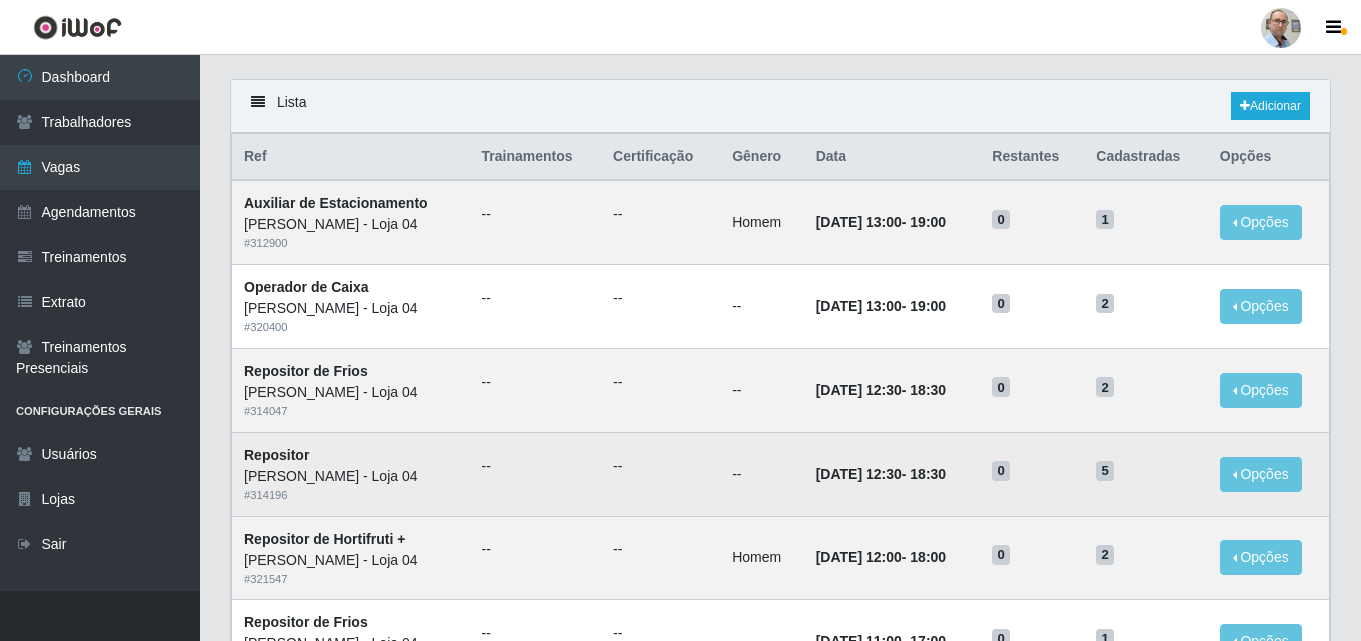 scroll, scrollTop: 393, scrollLeft: 0, axis: vertical 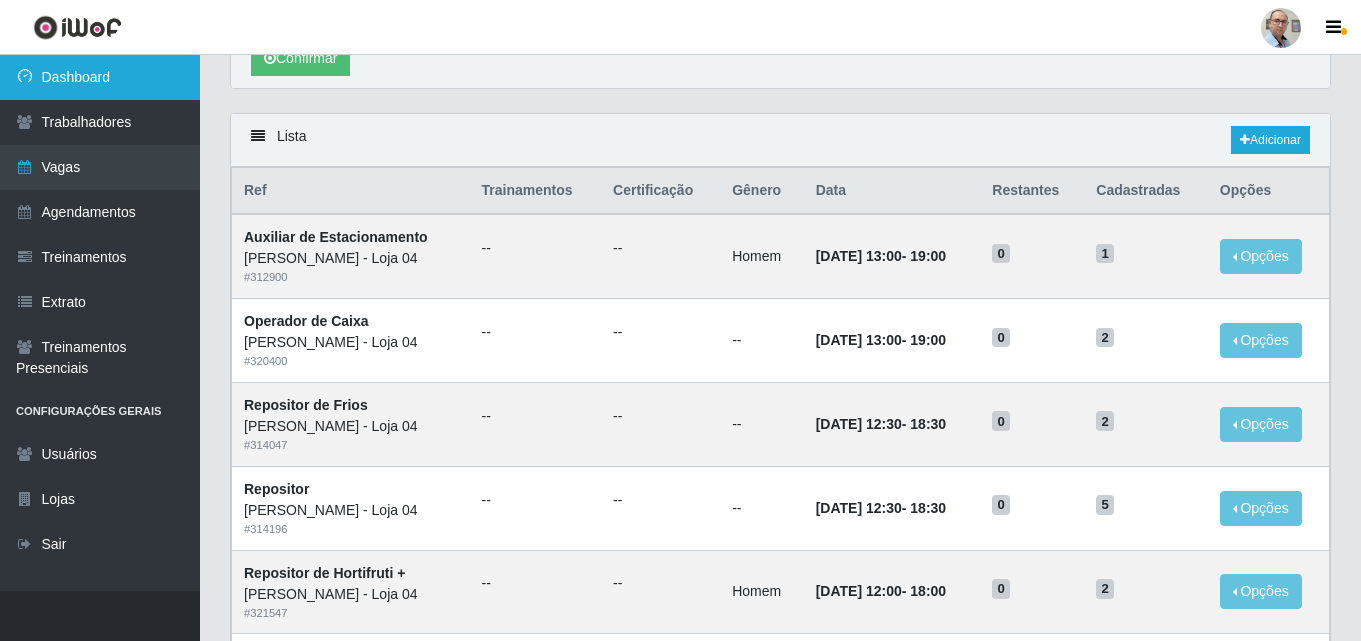 click on "Dashboard" at bounding box center (100, 77) 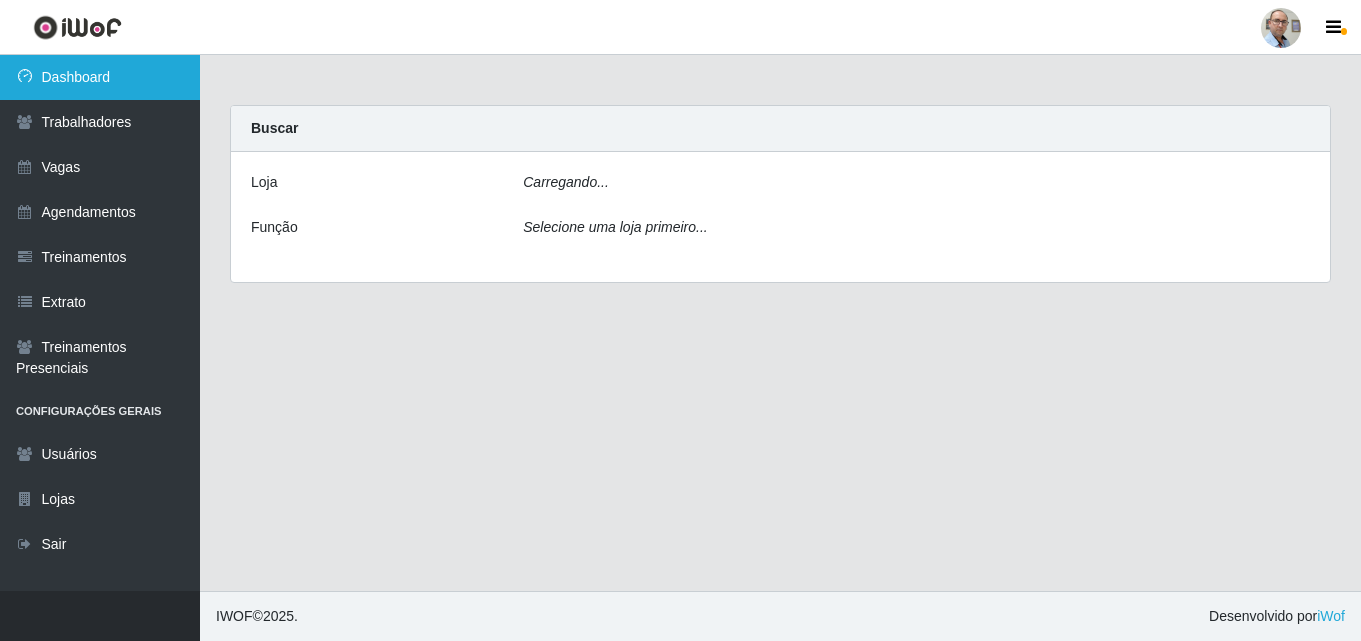 scroll, scrollTop: 0, scrollLeft: 0, axis: both 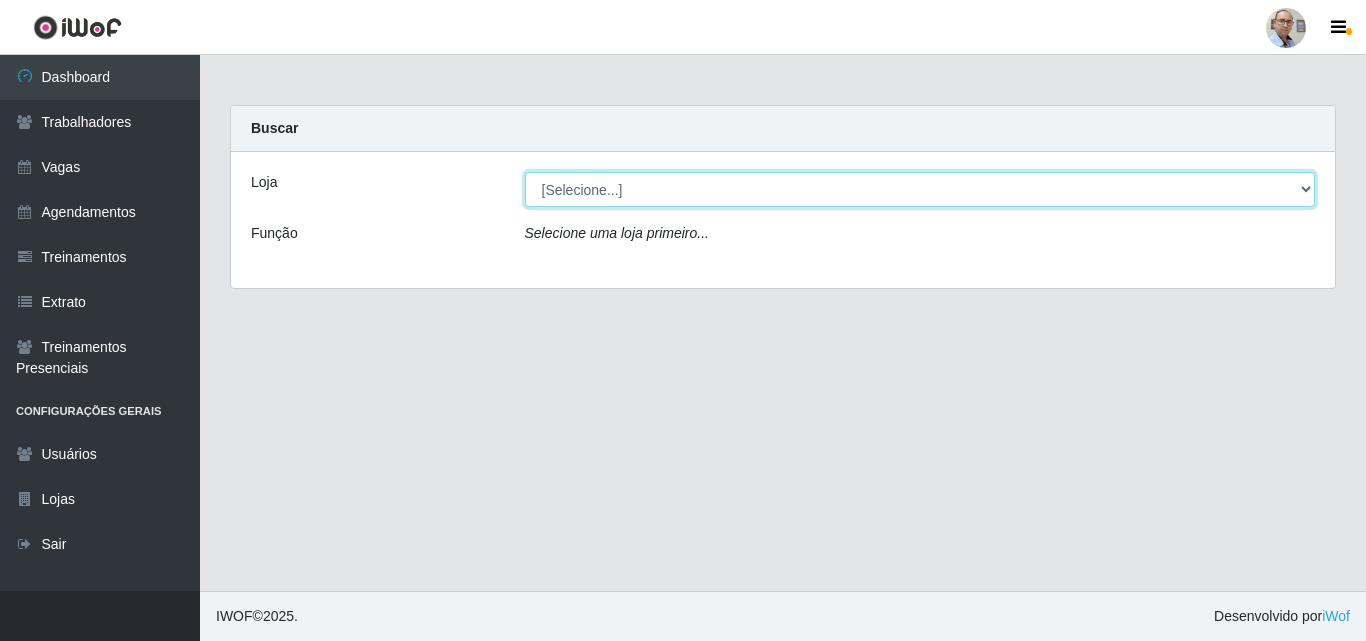 click on "[Selecione...] Mar Vermelho - Loja 04" at bounding box center [920, 189] 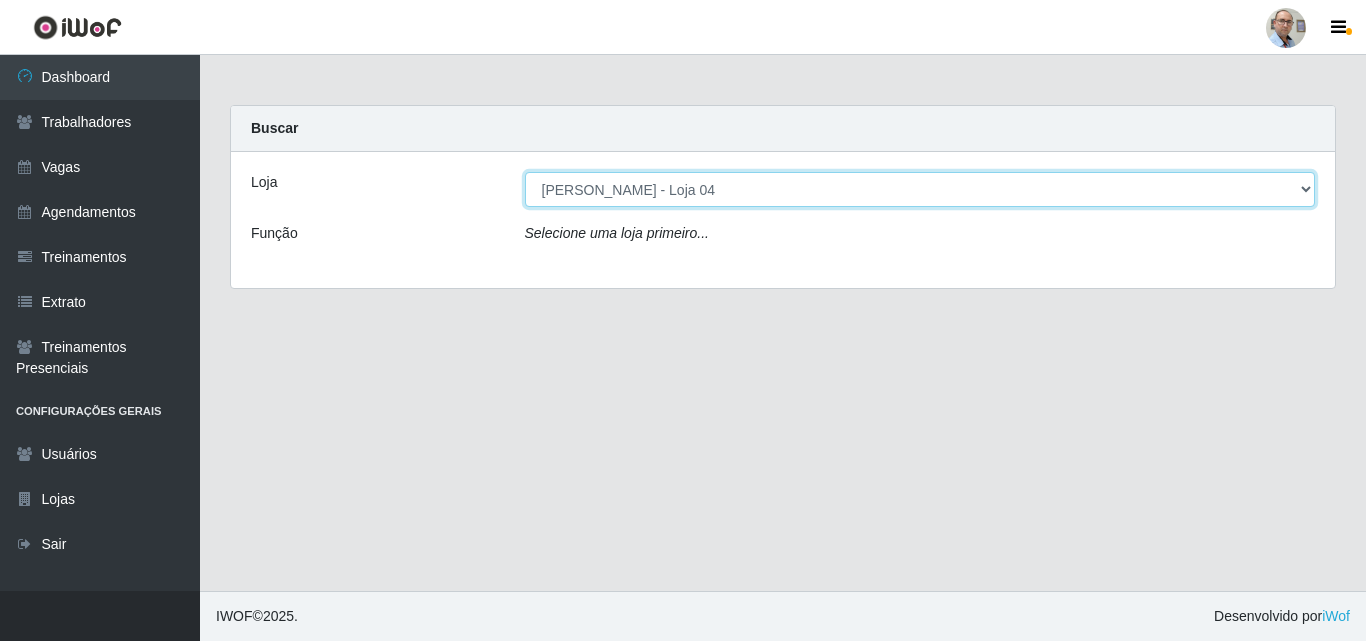 click on "[Selecione...] Mar Vermelho - Loja 04" at bounding box center [920, 189] 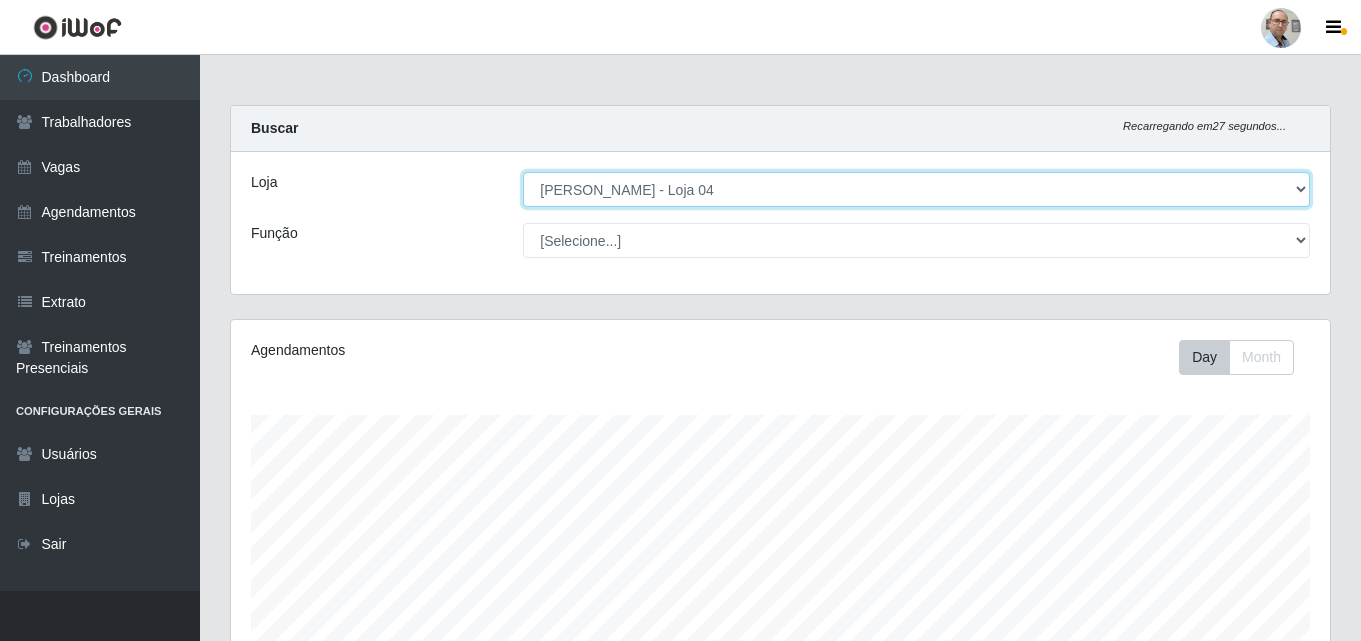 scroll, scrollTop: 999585, scrollLeft: 998901, axis: both 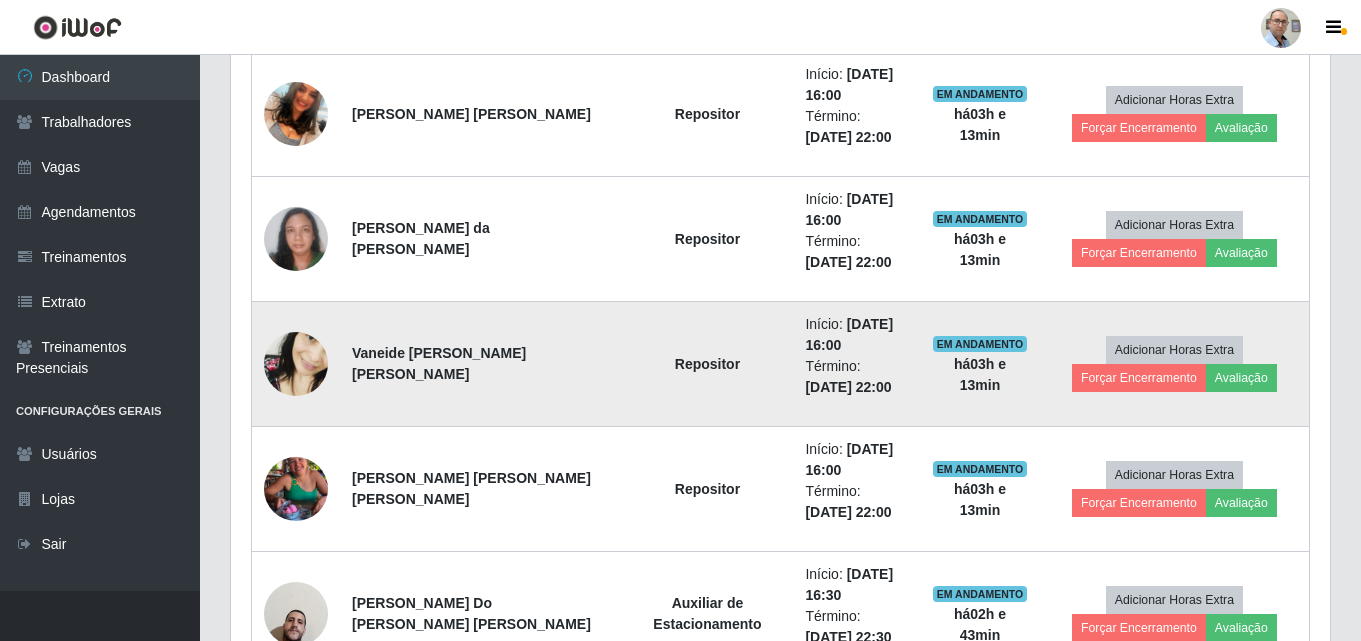 click at bounding box center (296, 364) 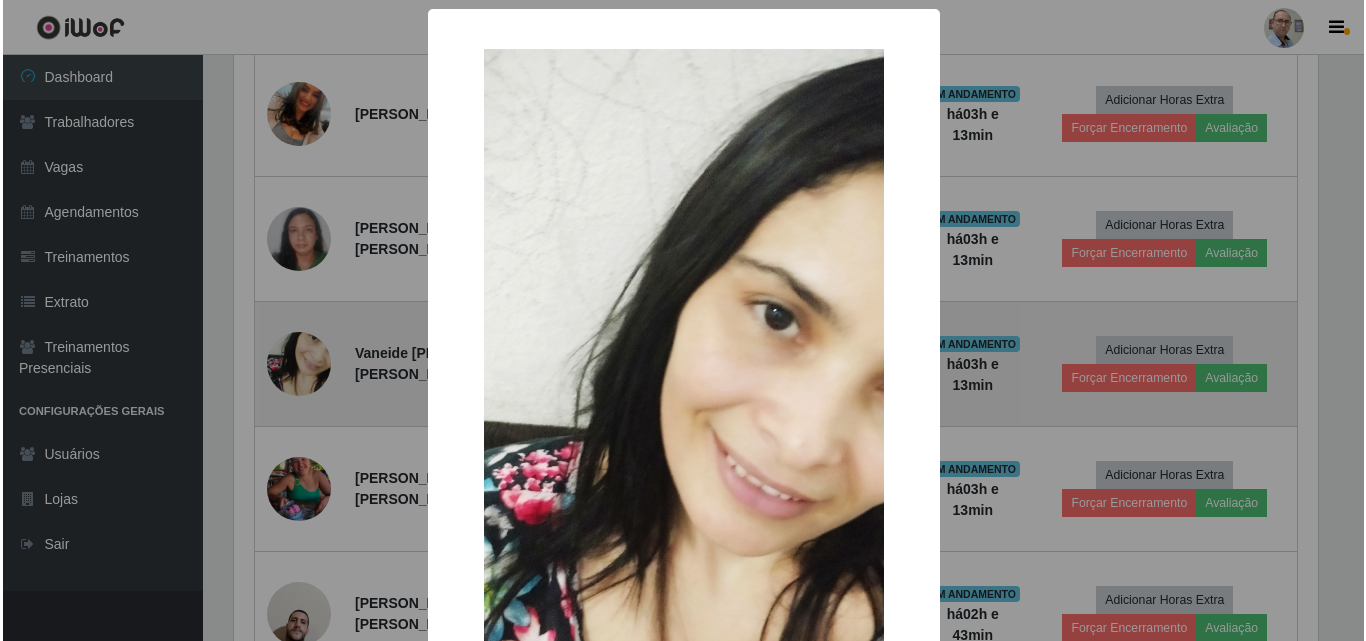 scroll, scrollTop: 999585, scrollLeft: 998911, axis: both 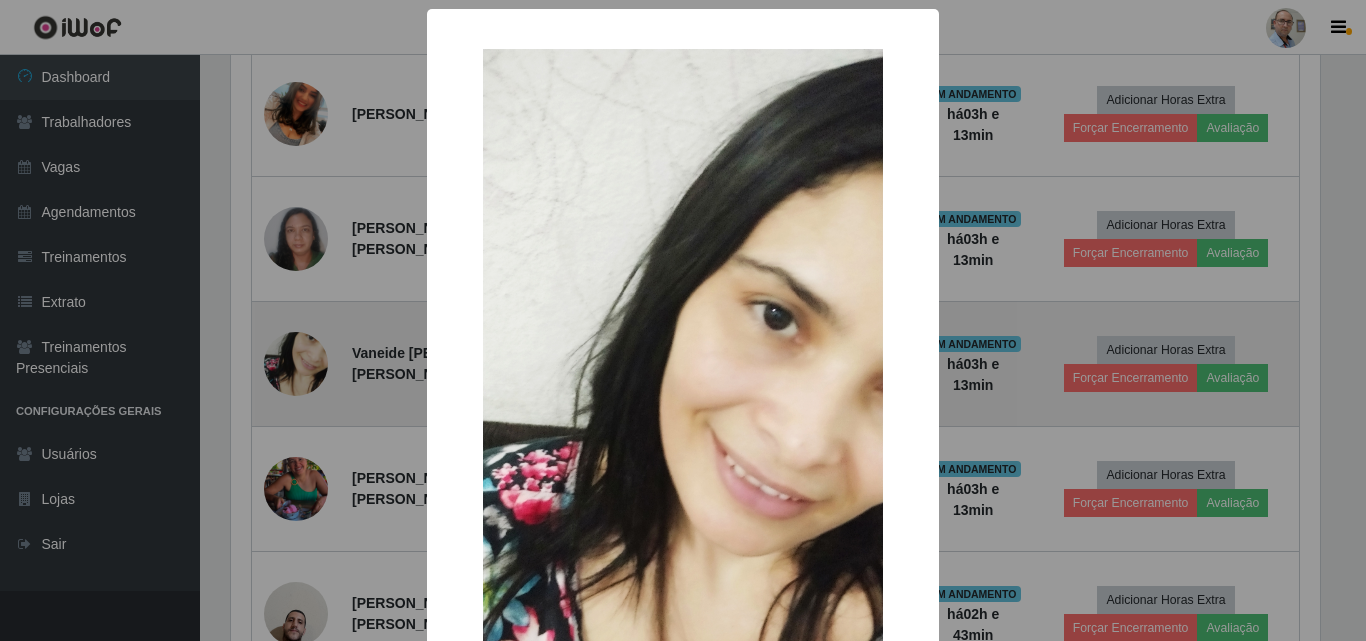 type 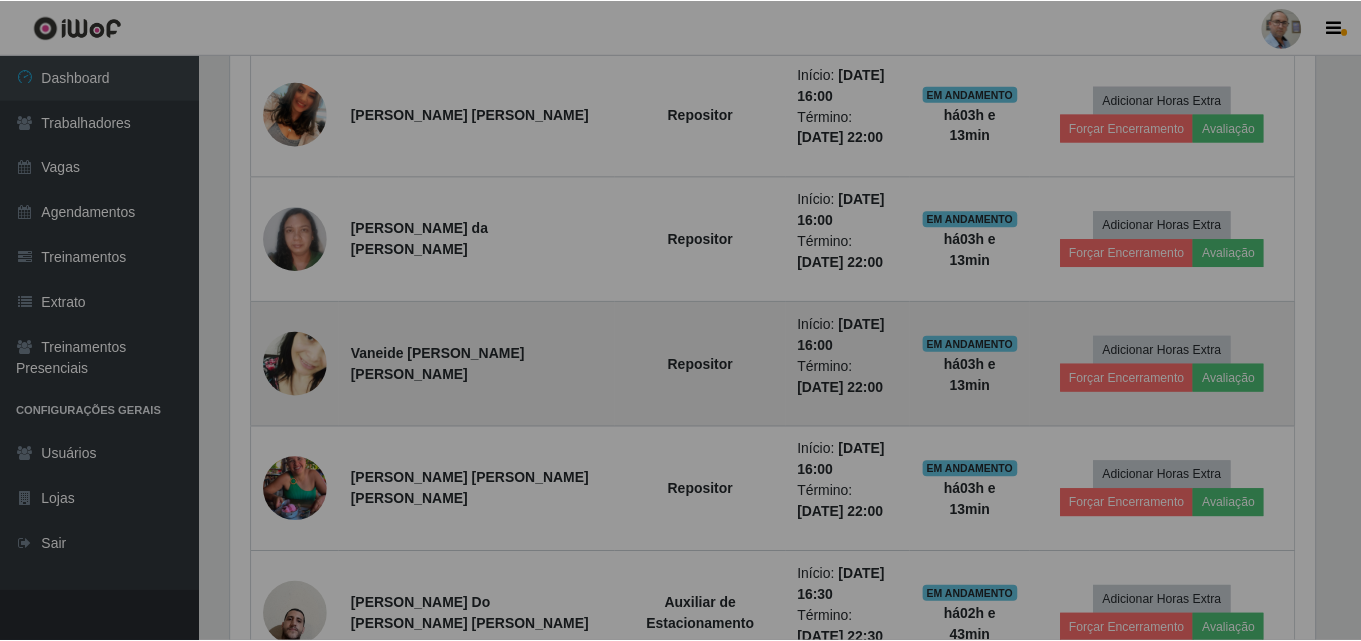 scroll, scrollTop: 999585, scrollLeft: 998901, axis: both 